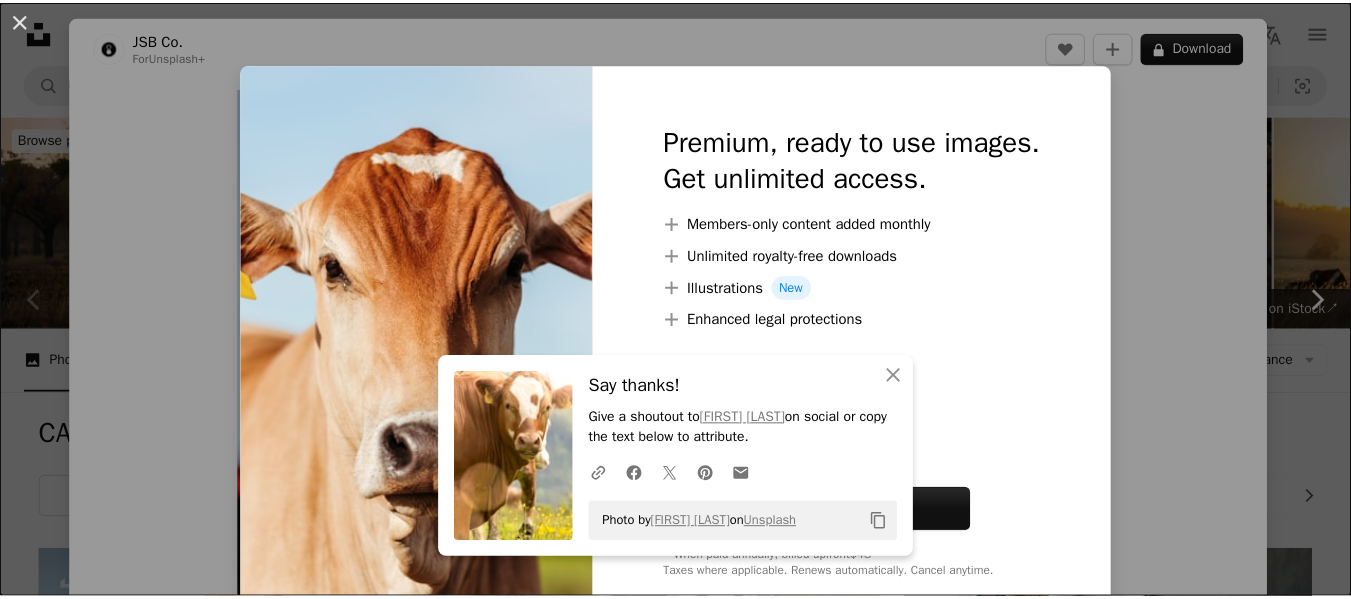 scroll, scrollTop: 504, scrollLeft: 0, axis: vertical 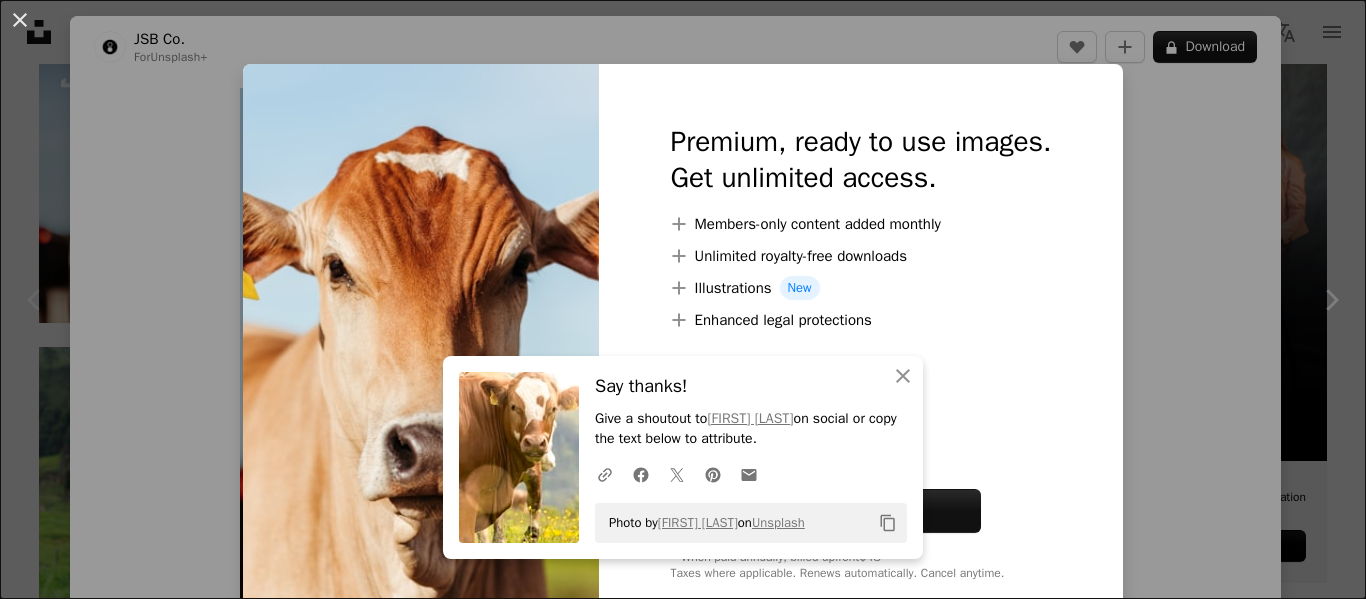 click on "An X shape An X shape Close Say thanks! Give a shoutout to  Laszlo Biro  on social or copy the text below to attribute. A URL sharing icon (chains) Facebook icon X (formerly Twitter) icon Pinterest icon An envelope Photo by  Laszlo Biro  on  Unsplash
Copy content Premium, ready to use images. Get unlimited access. A plus sign Members-only content added monthly A plus sign Unlimited royalty-free downloads A plus sign Illustrations  New A plus sign Enhanced legal protections yearly 66%  off monthly $12   $4 USD per month * Get  Unsplash+ * When paid annually, billed upfront  $48 Taxes where applicable. Renews automatically. Cancel anytime." at bounding box center (683, 299) 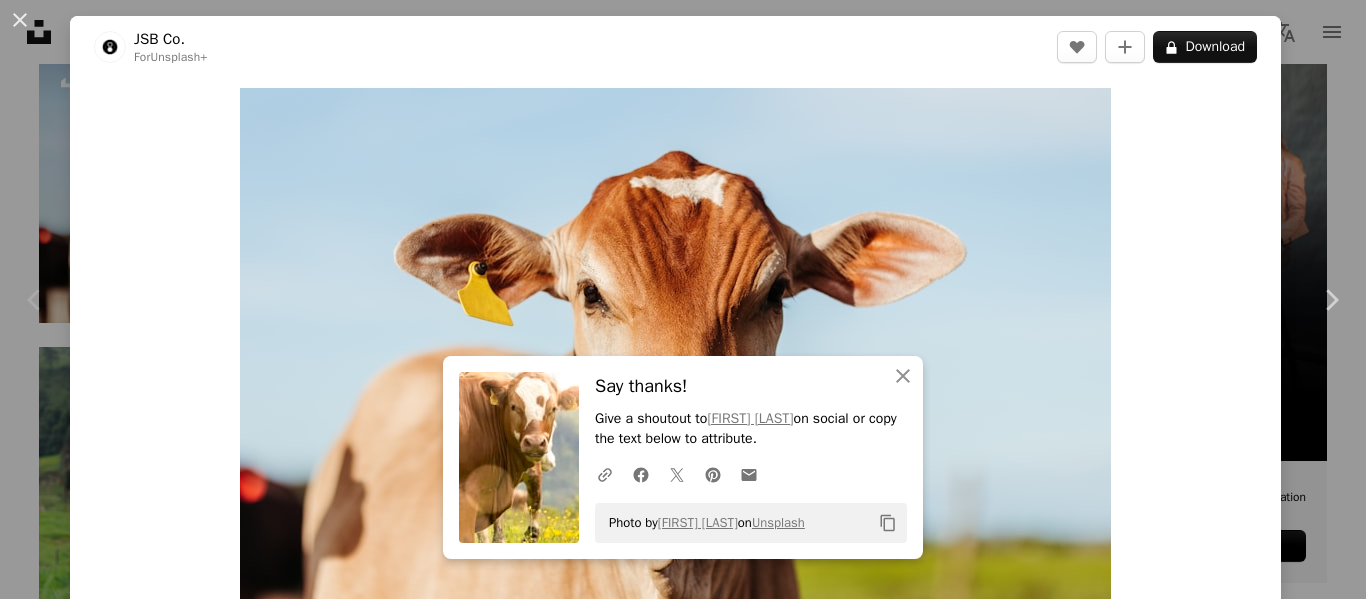 click on "A map marker Calendar outlined Published on March 4, 2023 Safety Licensed under the Unsplash+ License horse professional cow job cowboy cattle horse riding ranch livestock herbivore profession cow face rancher HD Wallpapers From this series Chevron right Plus sign for Unsplash+ Plus sign for Unsplash+ Plus sign for Unsplash+ Plus sign for Unsplash+ Plus sign for Unsplash+ Plus sign for Unsplash+ Plus sign for Unsplash+ Plus sign for Unsplash+ Plus sign for Unsplash+ Plus sign for Unsplash+ Related images Plus sign for Unsplash+ A heart A plus sign JSB Co. For Unsplash+ A lock Download Plus sign for Unsplash+ A heart" at bounding box center (683, 299) 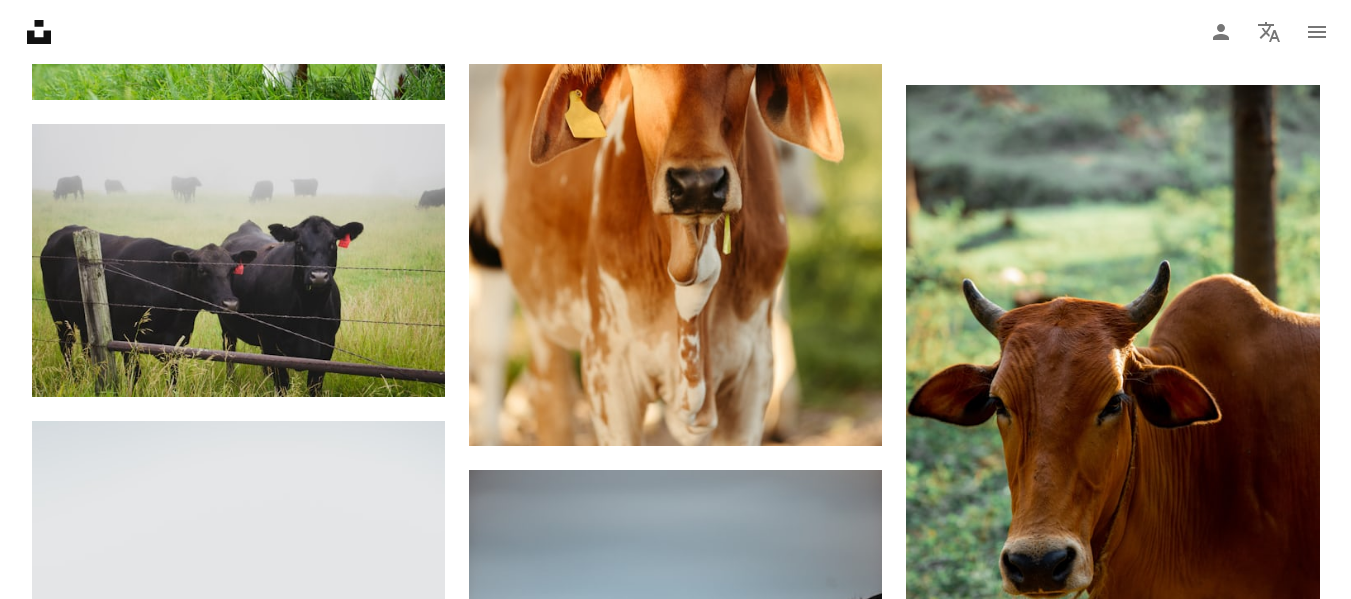 scroll, scrollTop: 959, scrollLeft: 0, axis: vertical 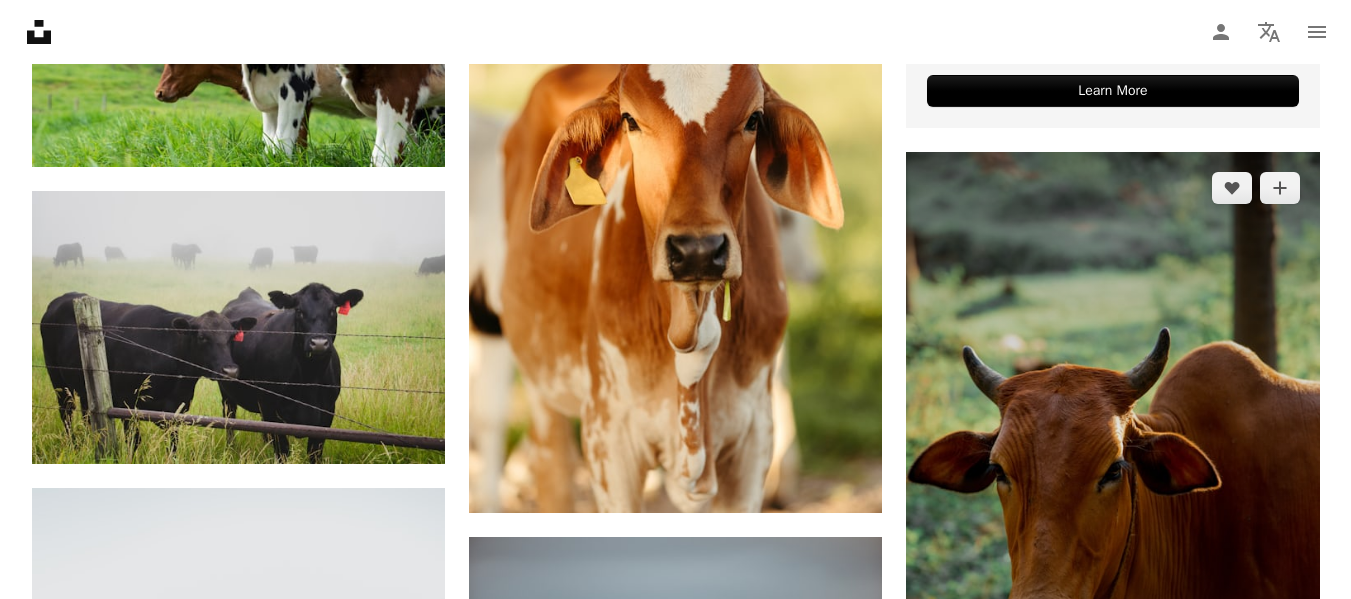 click at bounding box center [1112, 462] 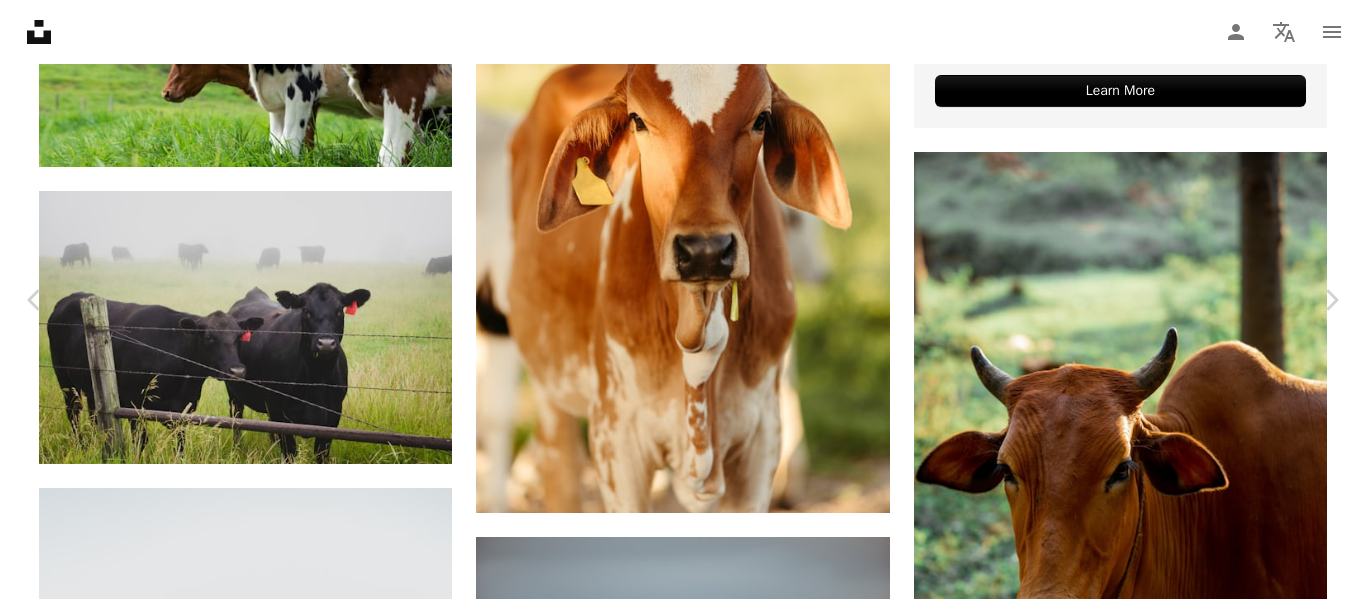 click on "Download free" at bounding box center [1167, 6616] 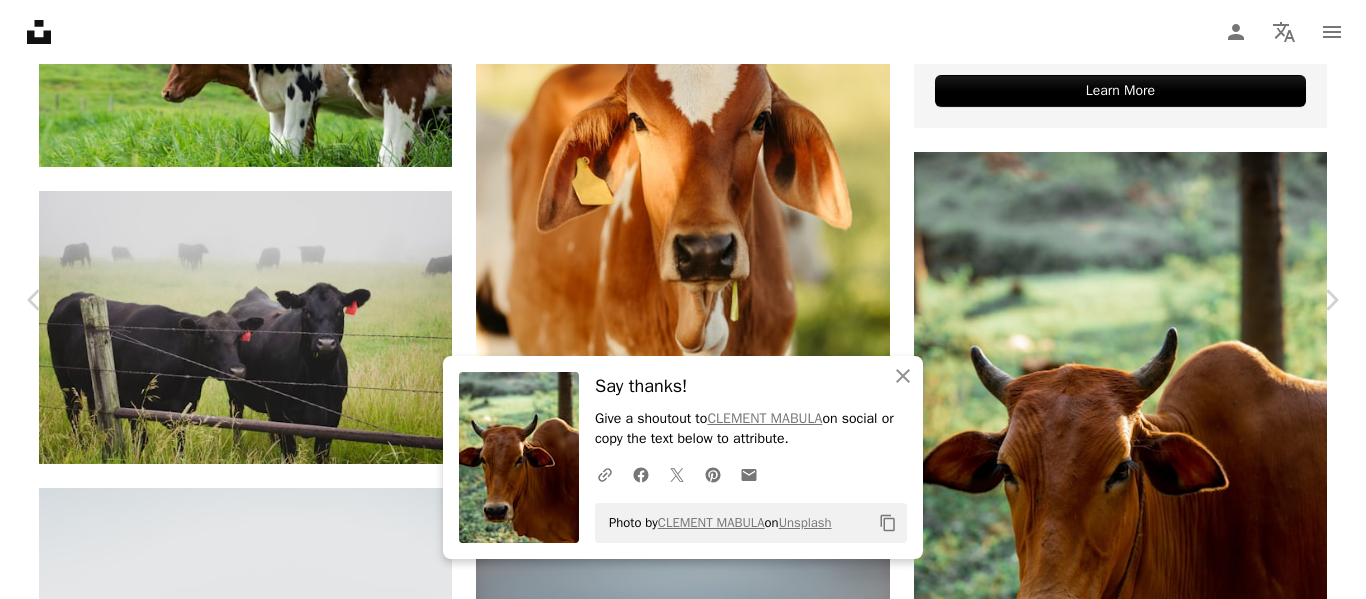 click on "A map marker [CITY] Calendar outlined Published on August 29, 2020 Camera Canon, EOS R Safety Free to use under the Unsplash License animal cow brown cattle mammal bull dairy cow Free stock photos Browse premium related images on iStock | Save 20% with code UNSPLASH20 View more on iStock ↗ Related images A heart A plus sign [PERSON] Arrow pointing down A heart A plus sign [PERSON] Available for hire A checkmark inside of a circle Arrow pointing down Plus sign for Unsplash+ A heart A plus sign [PERSON] For" at bounding box center [683, 6868] 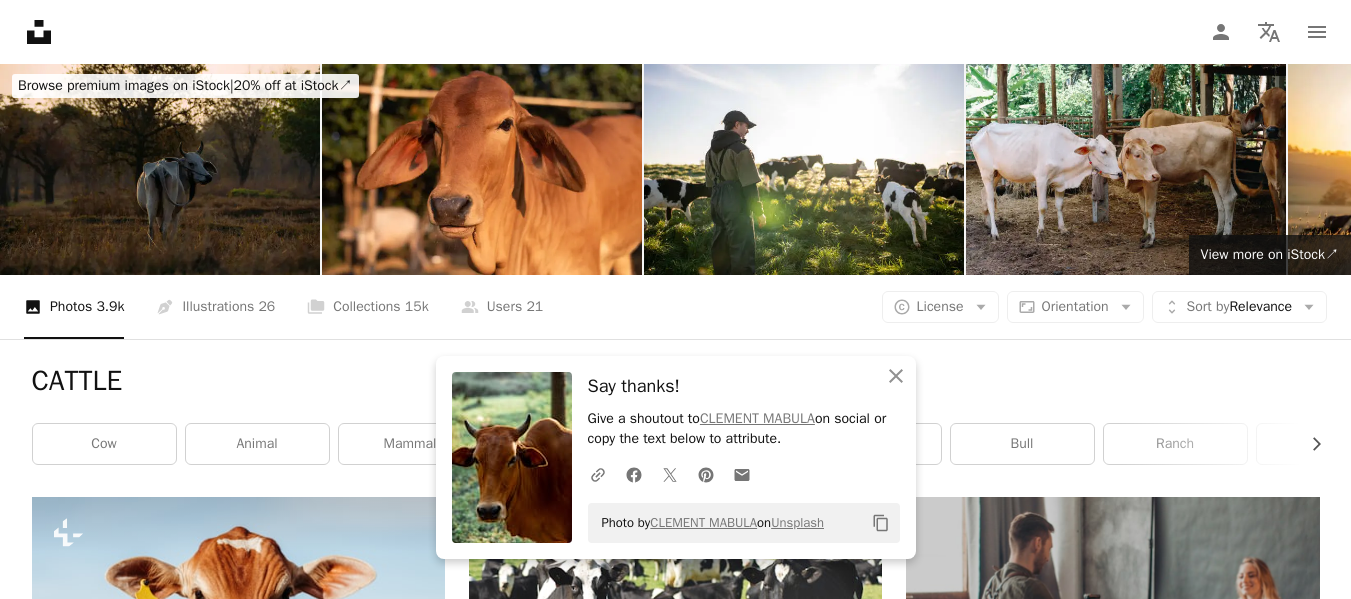 scroll, scrollTop: 0, scrollLeft: 0, axis: both 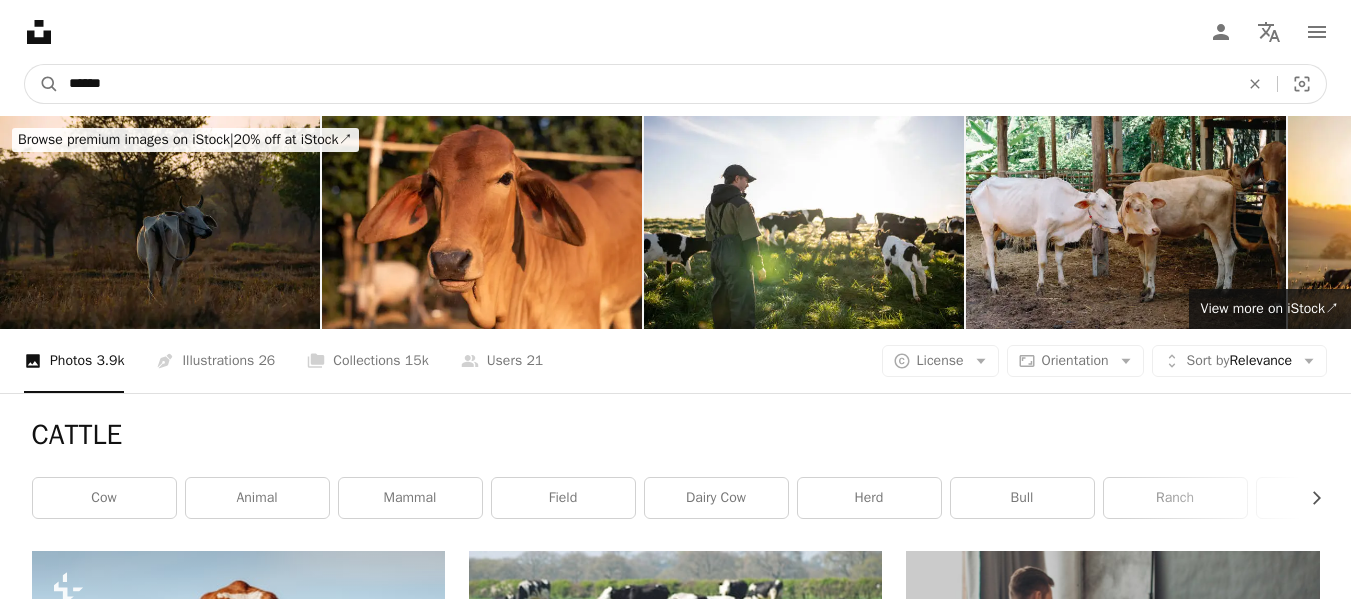 click on "******" at bounding box center [646, 84] 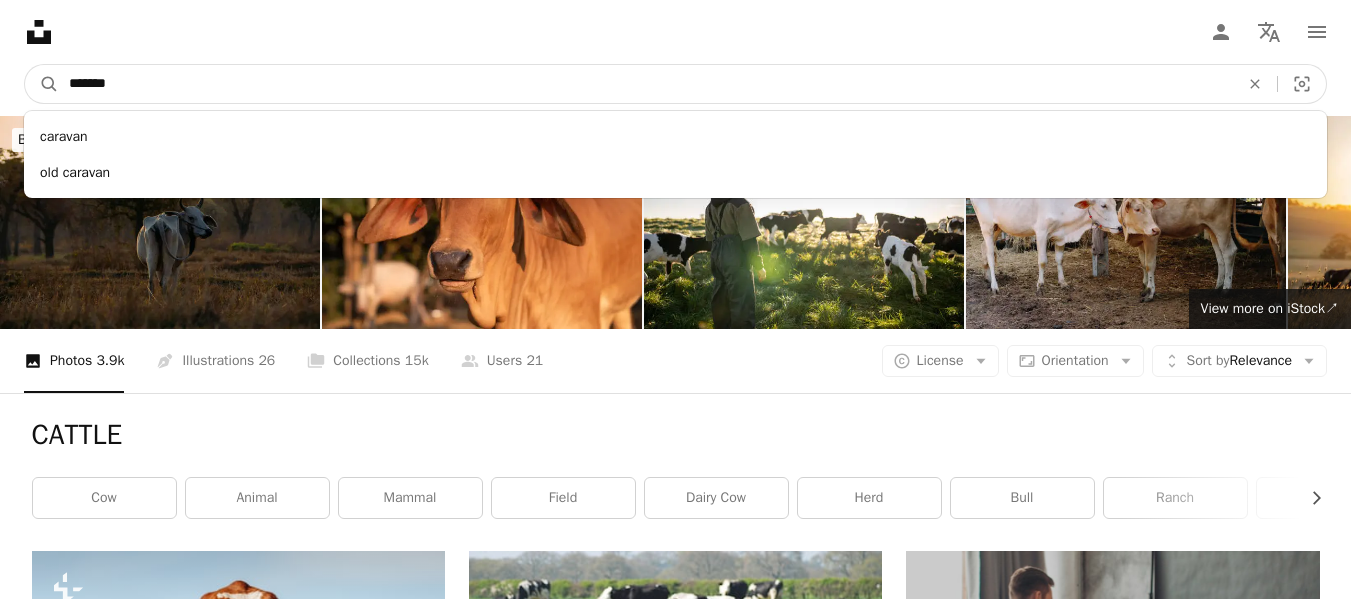 type on "*******" 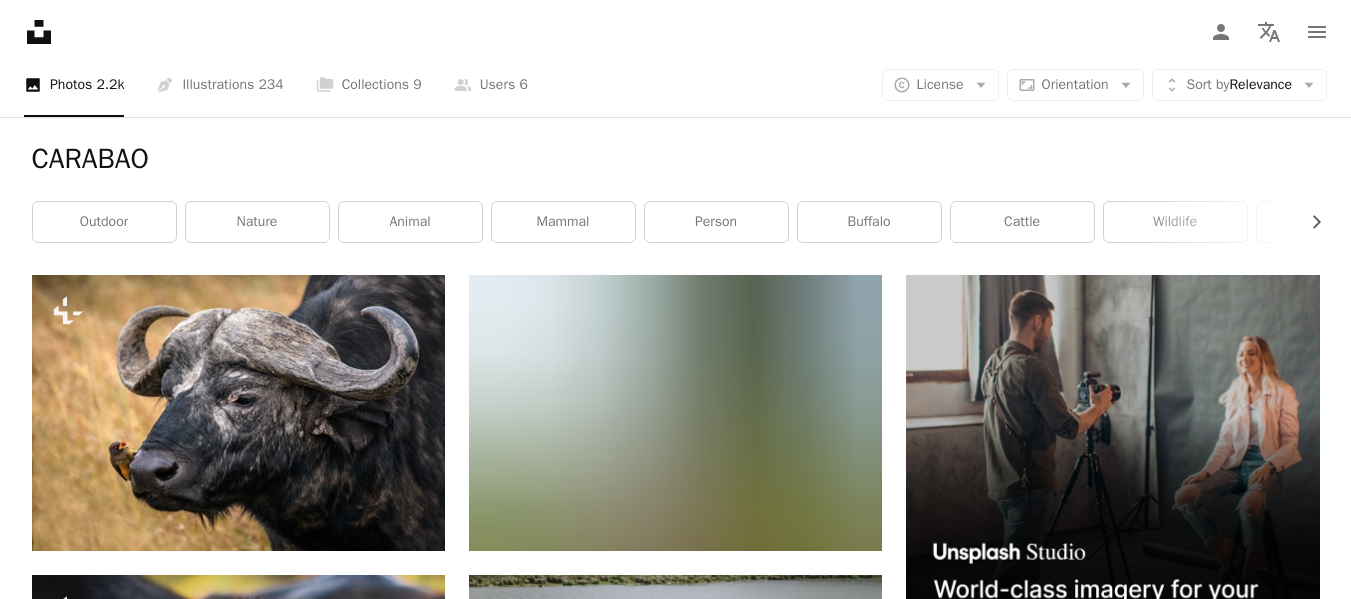 scroll, scrollTop: 430, scrollLeft: 0, axis: vertical 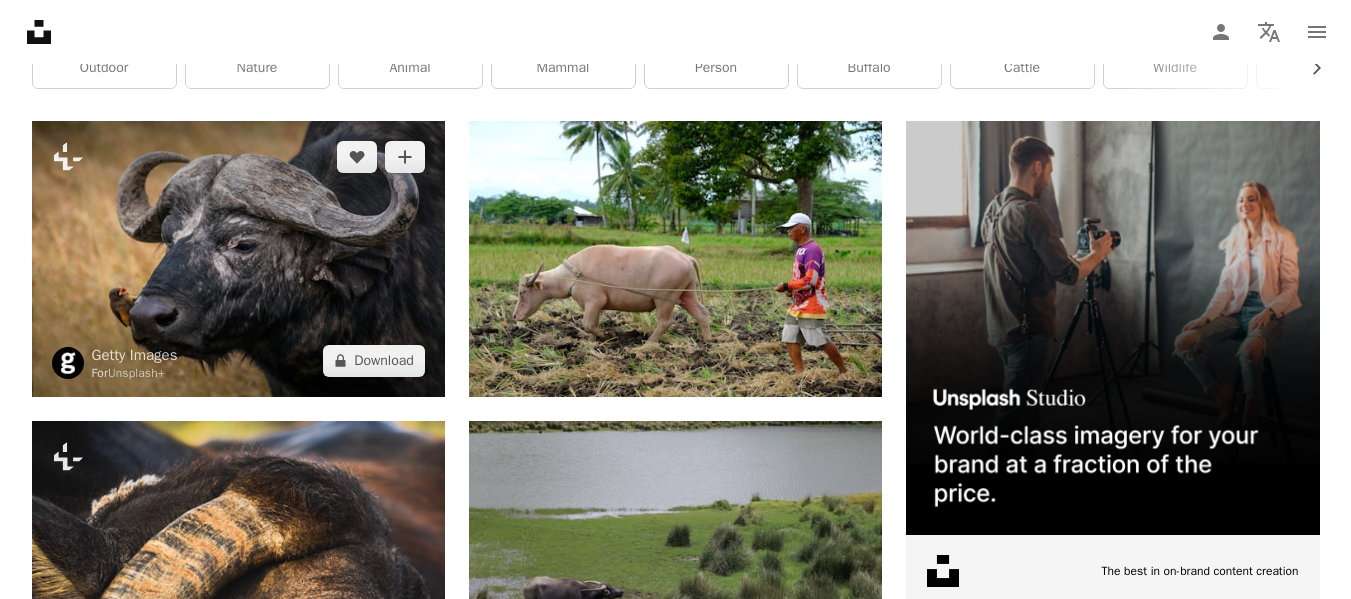 click at bounding box center (238, 258) 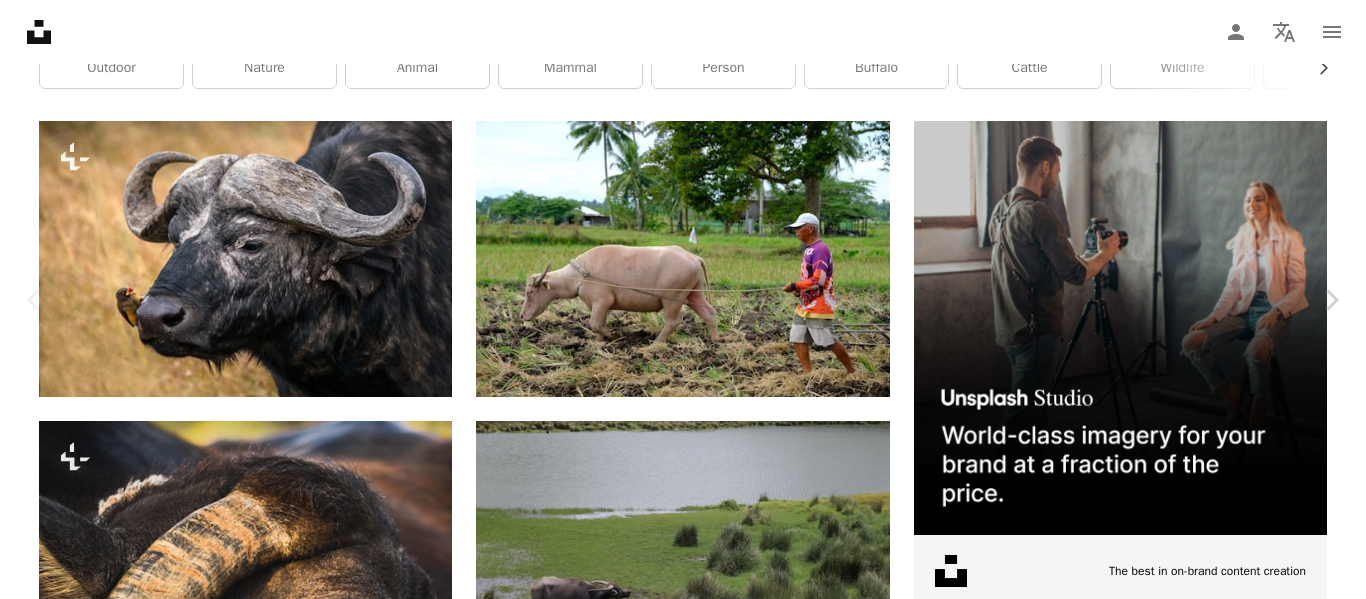 click on "A map marker [COUNTRY] Calendar outlined Published on August 30, 2022 Safety Licensed under the Unsplash+ License photography cleaning africa outdoors scale drinking water horizontal anger national park namibia mud cold drink zambia herd mara river european bison maasai people Free images Related images Plus sign for Unsplash+ A heart A plus sign Getty Images For Unsplash+ A lock Download Plus sign for Unsplash+ A heart A plus sign [PERSON] For Unsplash+ A lock Download Plus sign for Unsplash+ A heart A plus sign Getty Images For Unsplash+ A lock Download Plus sign for Unsplash+ A heart A plus sign Getty Images For Unsplash+ A lock Download Plus sign for Unsplash+ A heart A plus sign Getty Images For Unsplash+ A lock Download Plus sign for Unsplash+ A heart A plus sign [PERSON] For Unsplash+ A lock Download Plus sign for Unsplash+ A heart" at bounding box center [683, 4205] 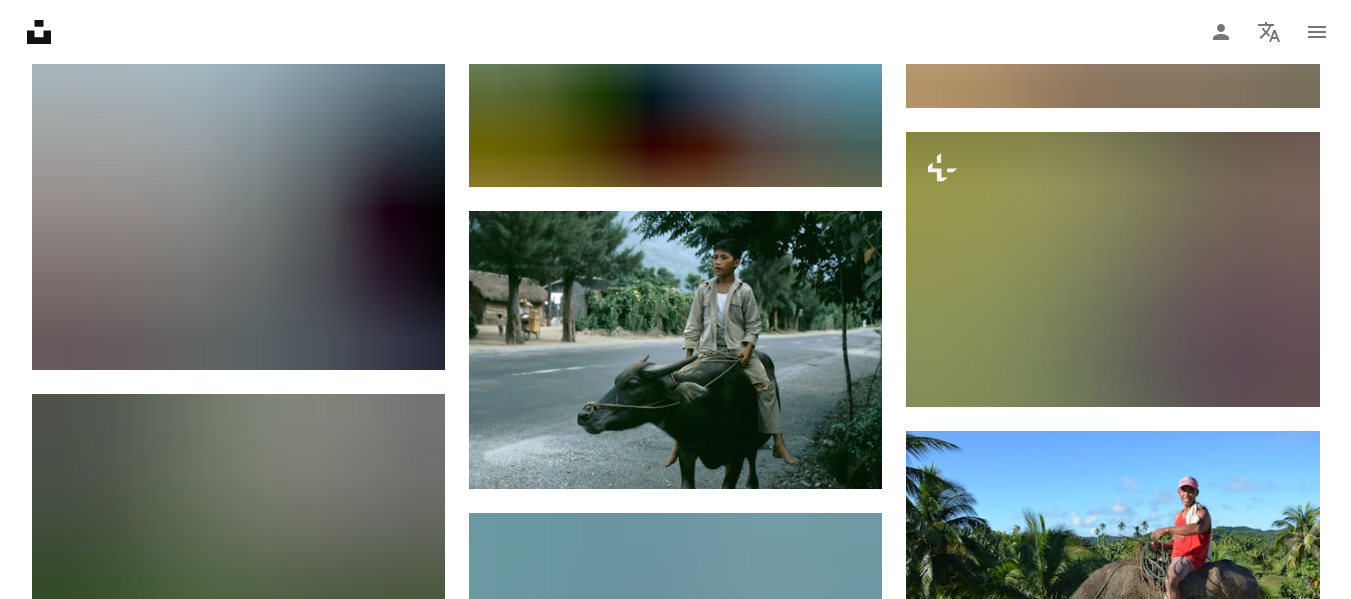scroll, scrollTop: 1878, scrollLeft: 0, axis: vertical 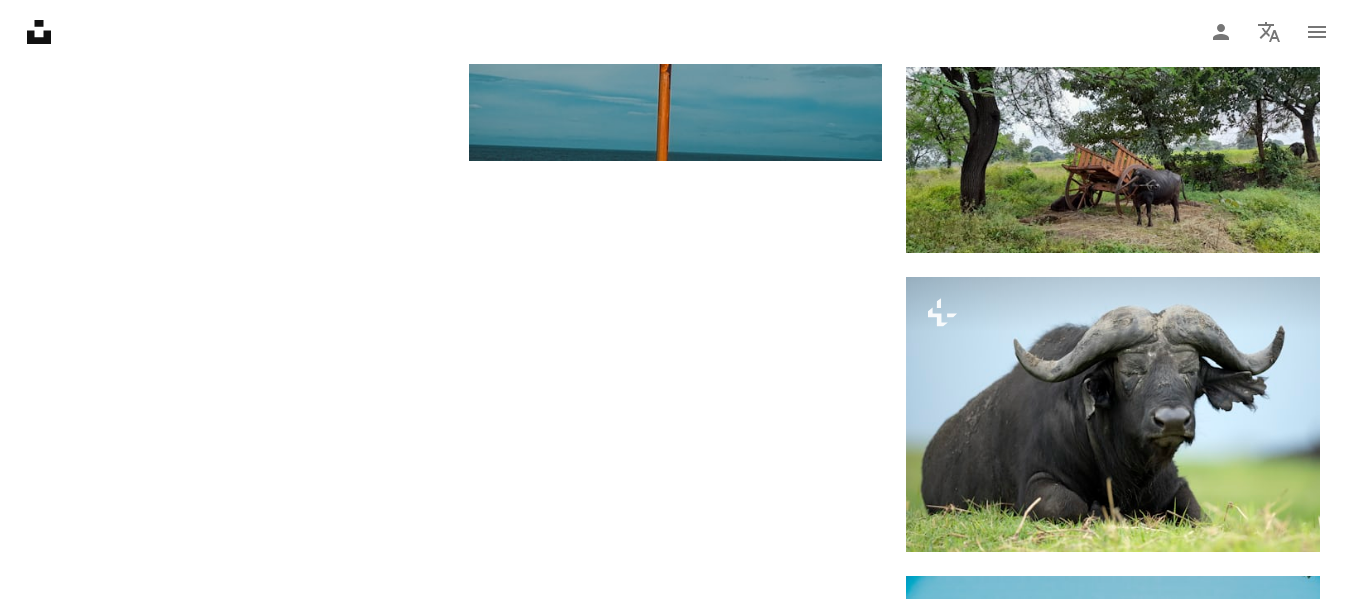 drag, startPoint x: 1331, startPoint y: 367, endPoint x: 1353, endPoint y: 371, distance: 22.36068 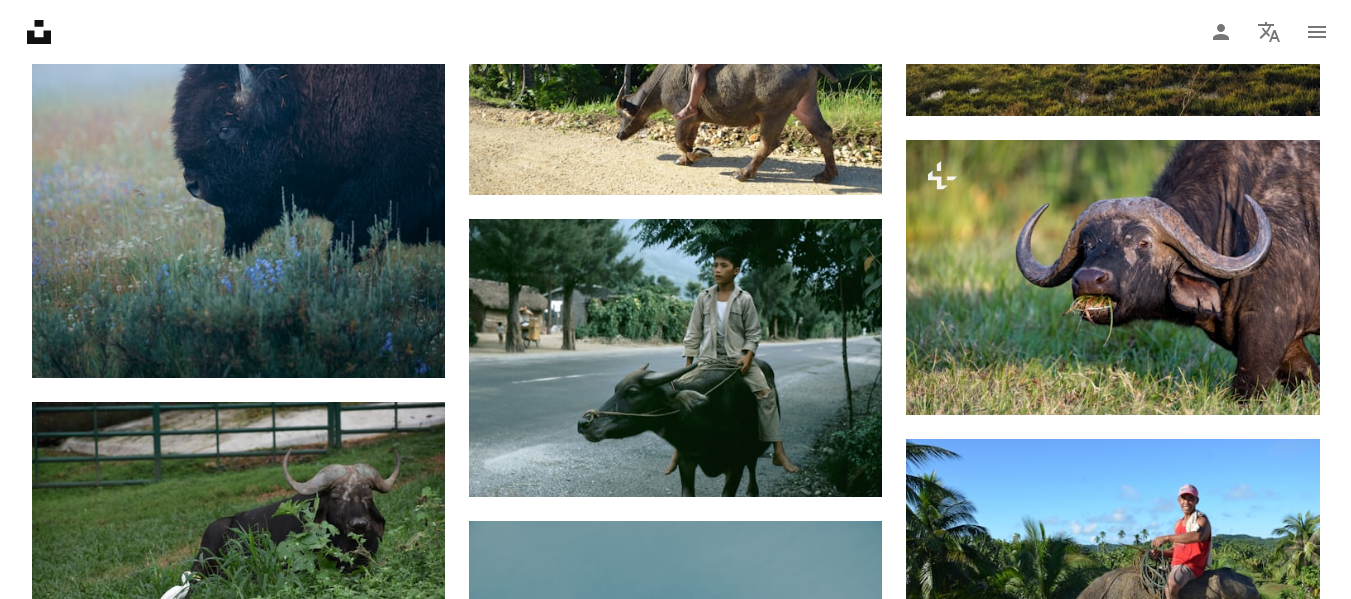 scroll, scrollTop: 1816, scrollLeft: 0, axis: vertical 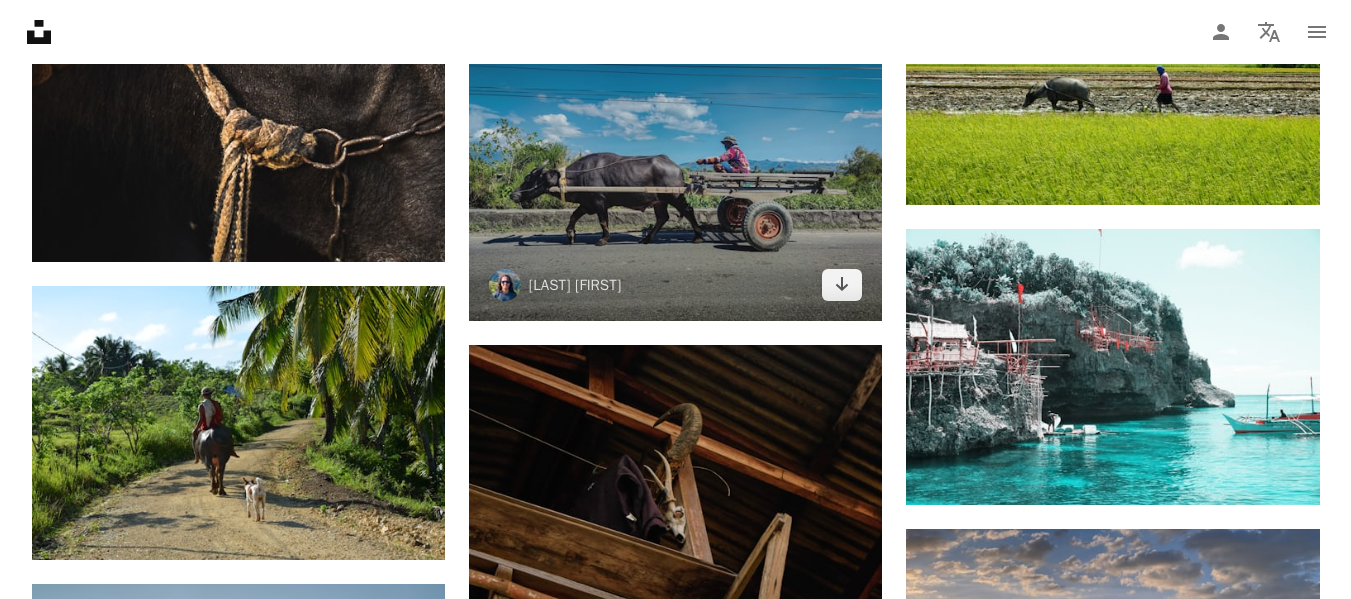 click at bounding box center [675, 166] 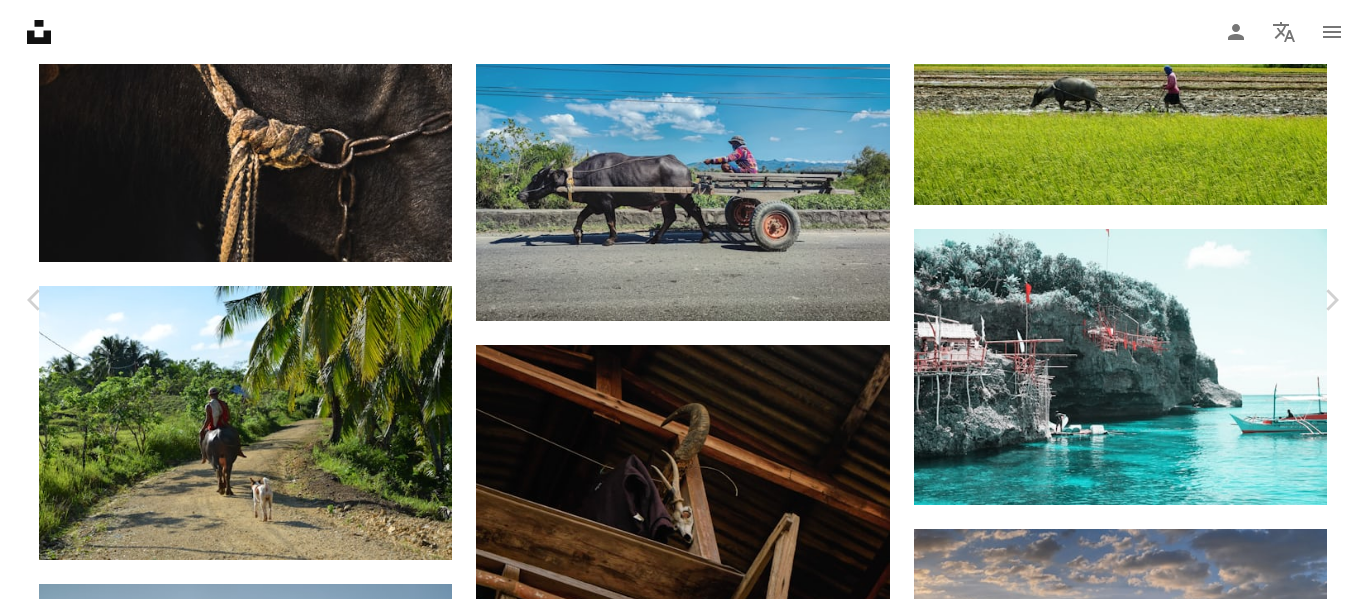 scroll, scrollTop: 2629, scrollLeft: 0, axis: vertical 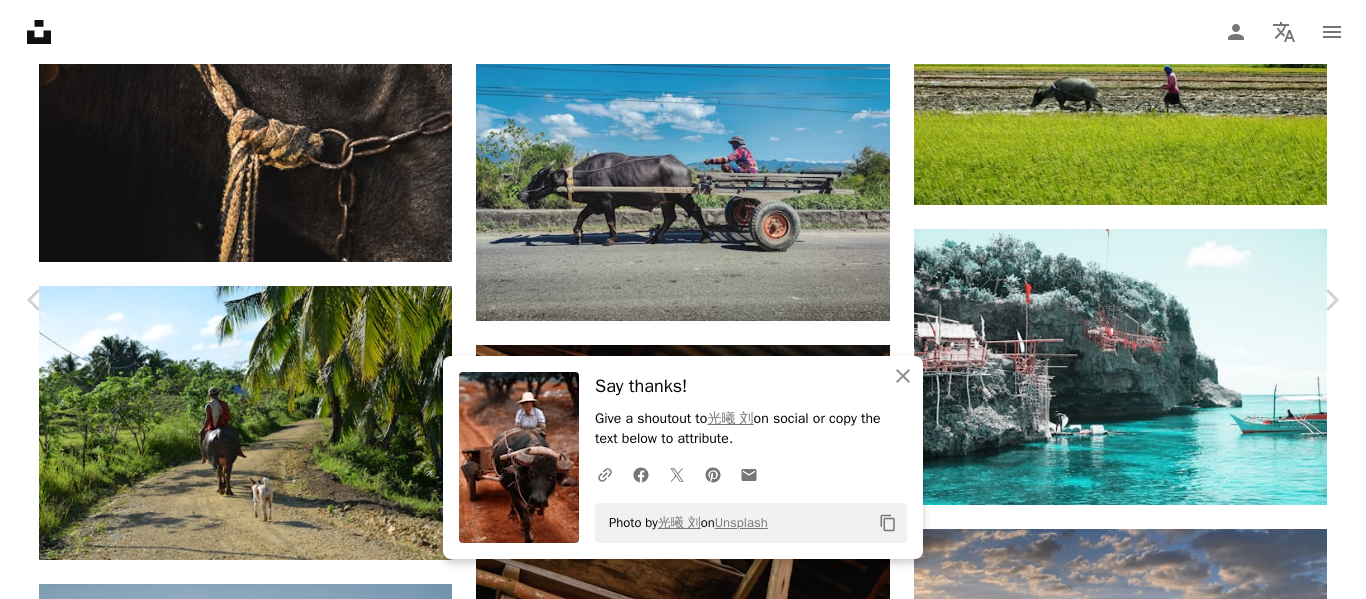 click on "A map marker [CITY], [COUNTRY] Calendar outlined Published on September 8, 2021 Camera Canon, EOS 5D Mark II Safety Free to use under the Unsplash License human animal clothing cow outdoors soil apparel cattle hat mammal bull Backgrounds Browse premium related images on iStock | Save 20% with code UNSPLASH20 View more on iStock ↗ Related images A heart A plus sign [FIRST] [LAST] Arrow pointing down Plus sign for Unsplash+ A heart A plus sign Getty Images For Unsplash+ A lock Download A heart A plus sign [PERSON] Arrow pointing down A heart" at bounding box center (683, 3495) 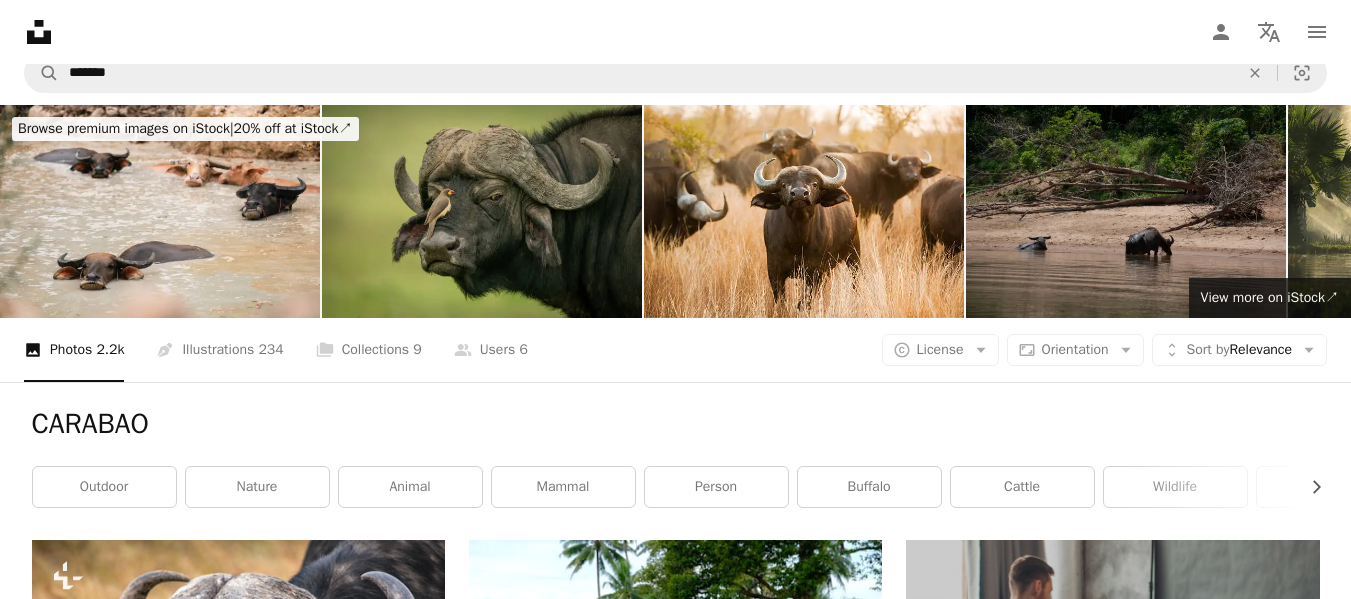 scroll, scrollTop: 2, scrollLeft: 0, axis: vertical 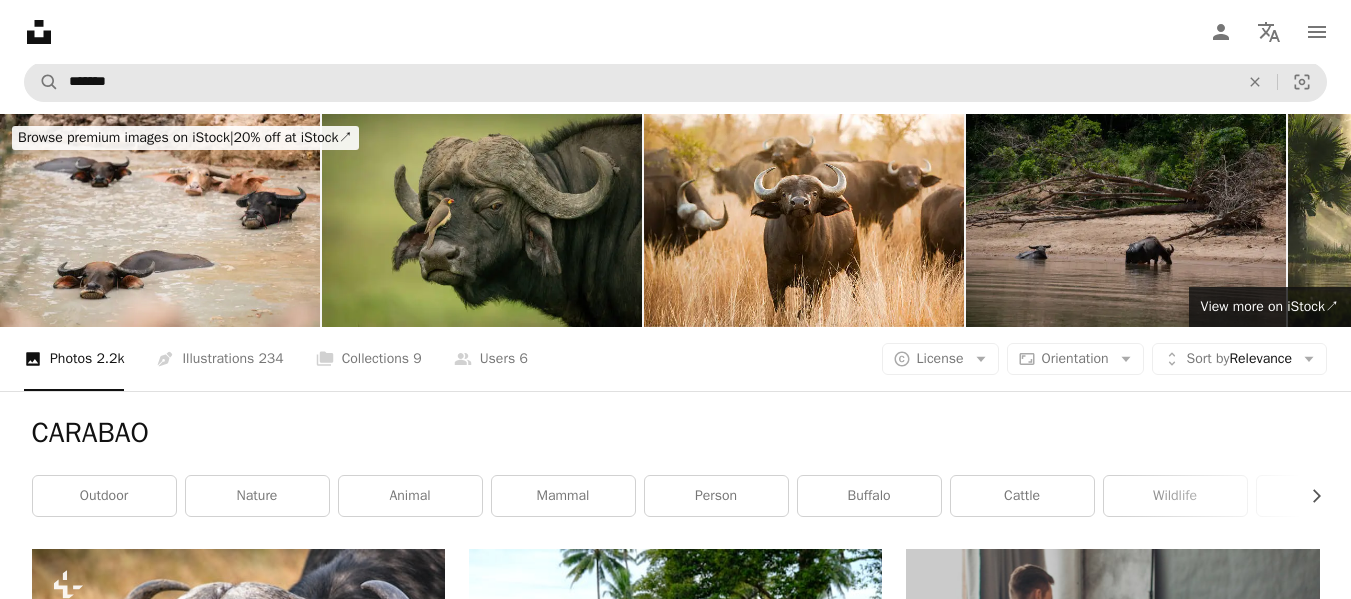 drag, startPoint x: 575, startPoint y: 47, endPoint x: 574, endPoint y: 67, distance: 20.024984 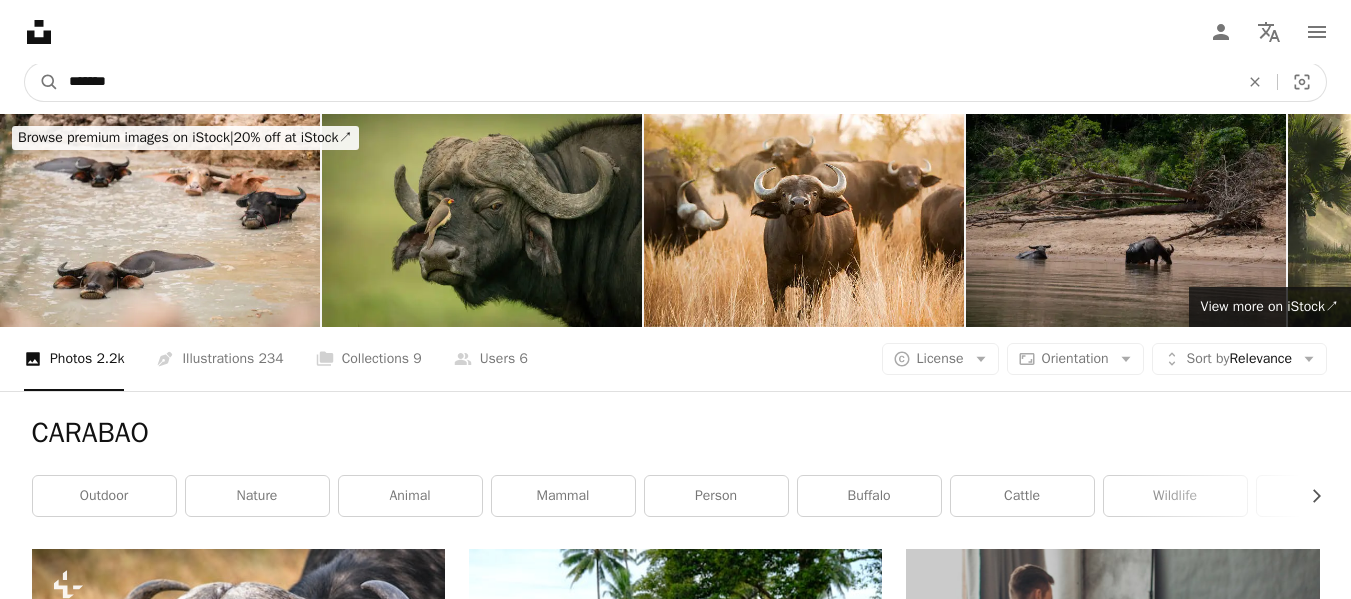 click on "*******" at bounding box center [646, 82] 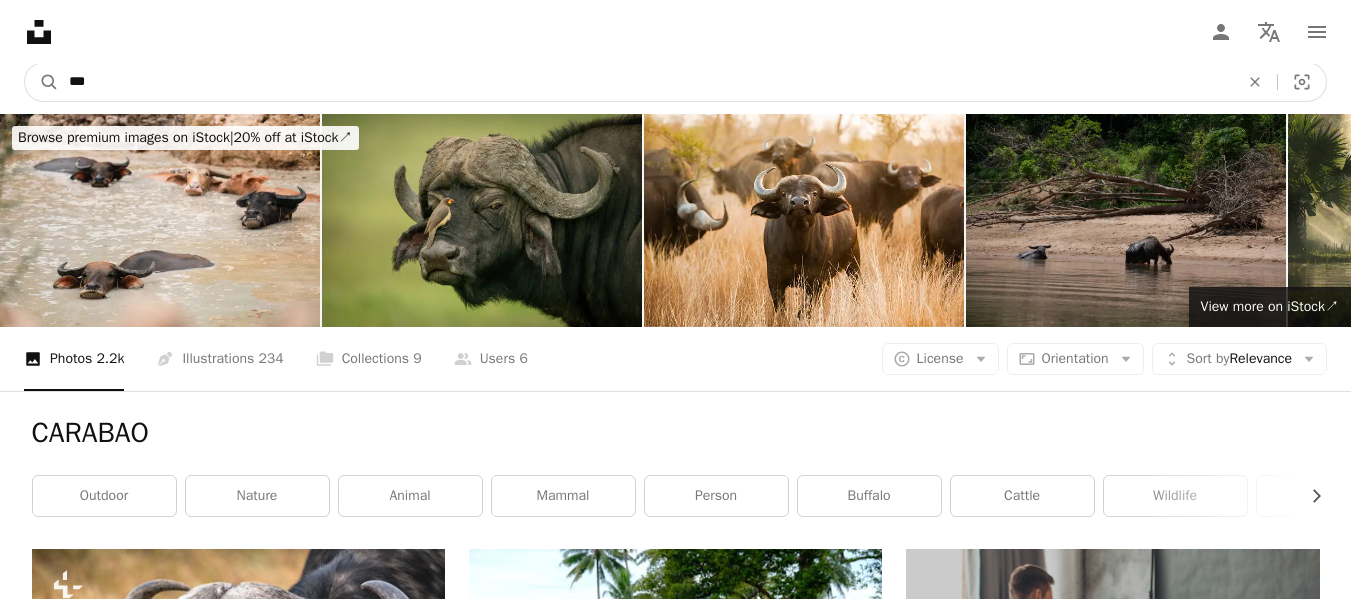 type on "****" 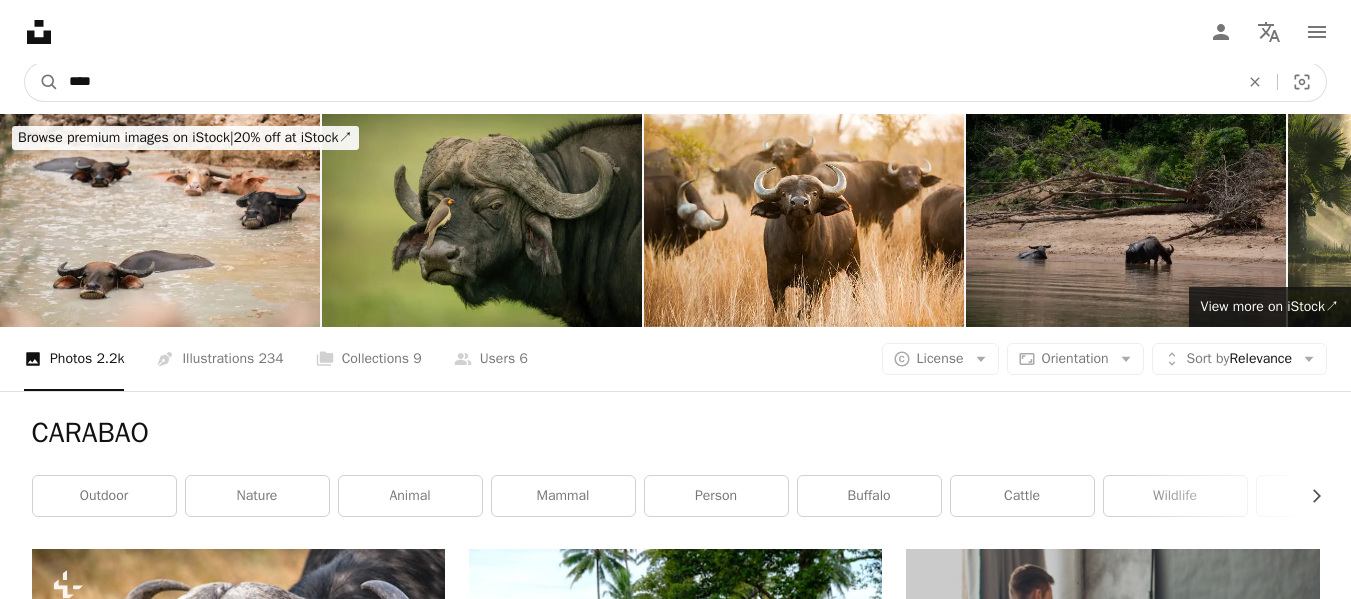 click on "A magnifying glass" at bounding box center [42, 82] 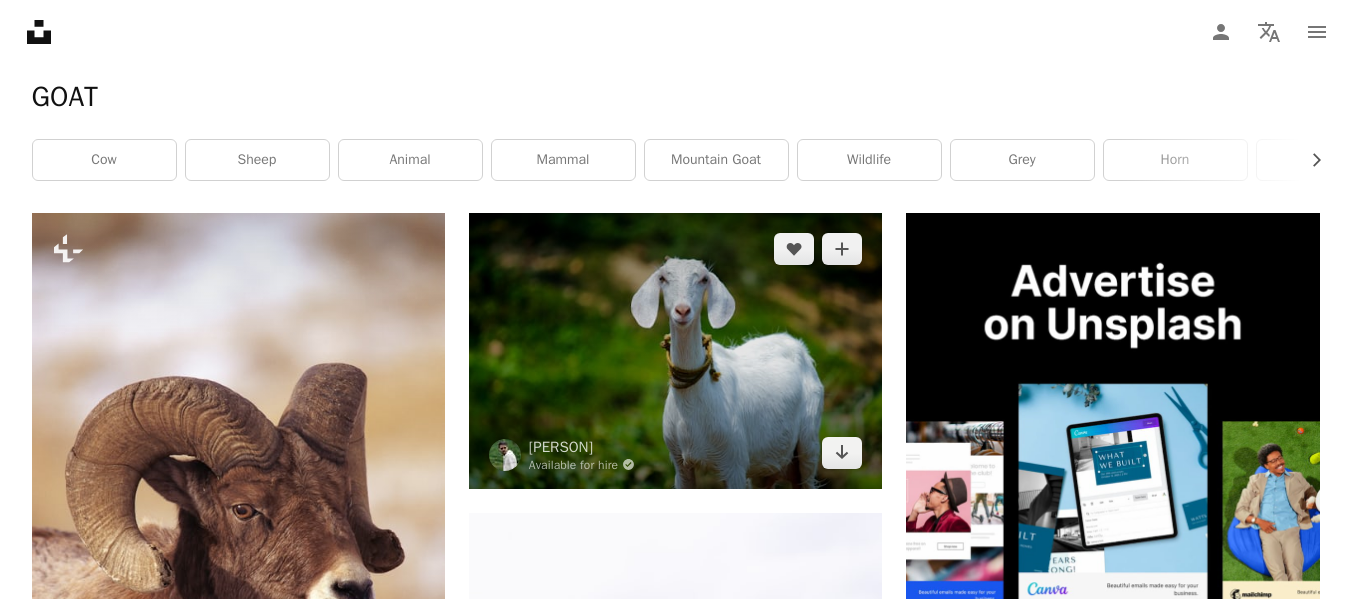 scroll, scrollTop: 328, scrollLeft: 0, axis: vertical 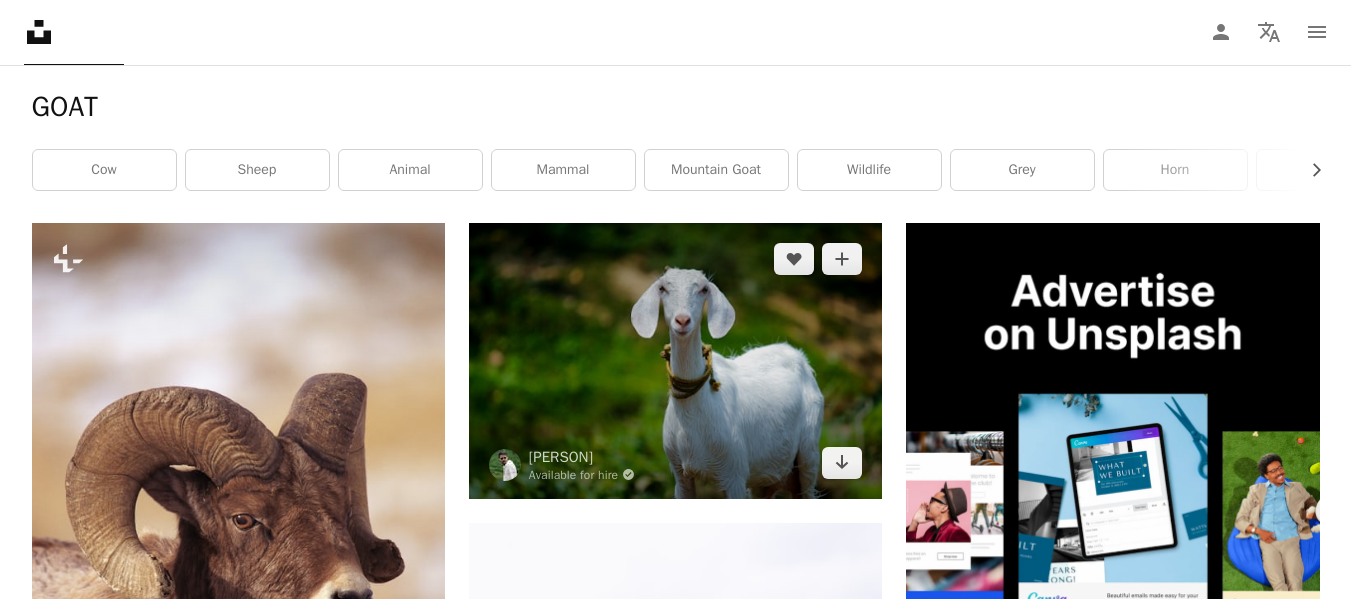 click at bounding box center [675, 360] 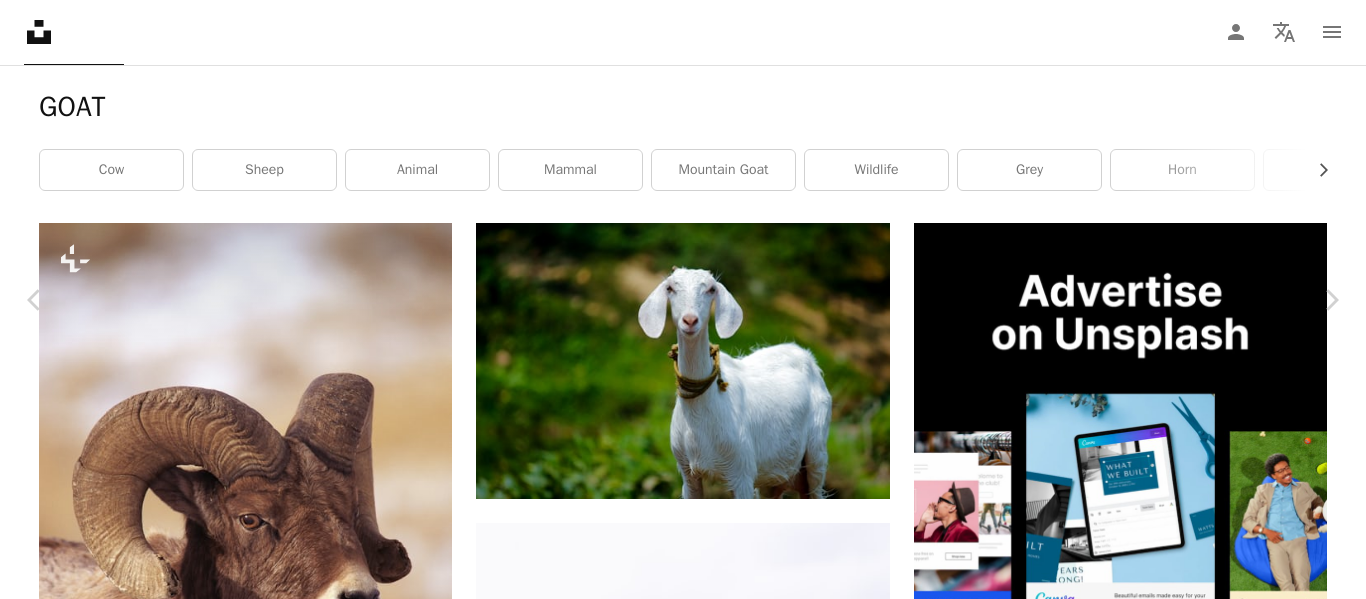click on "Download free" at bounding box center [1167, 4638] 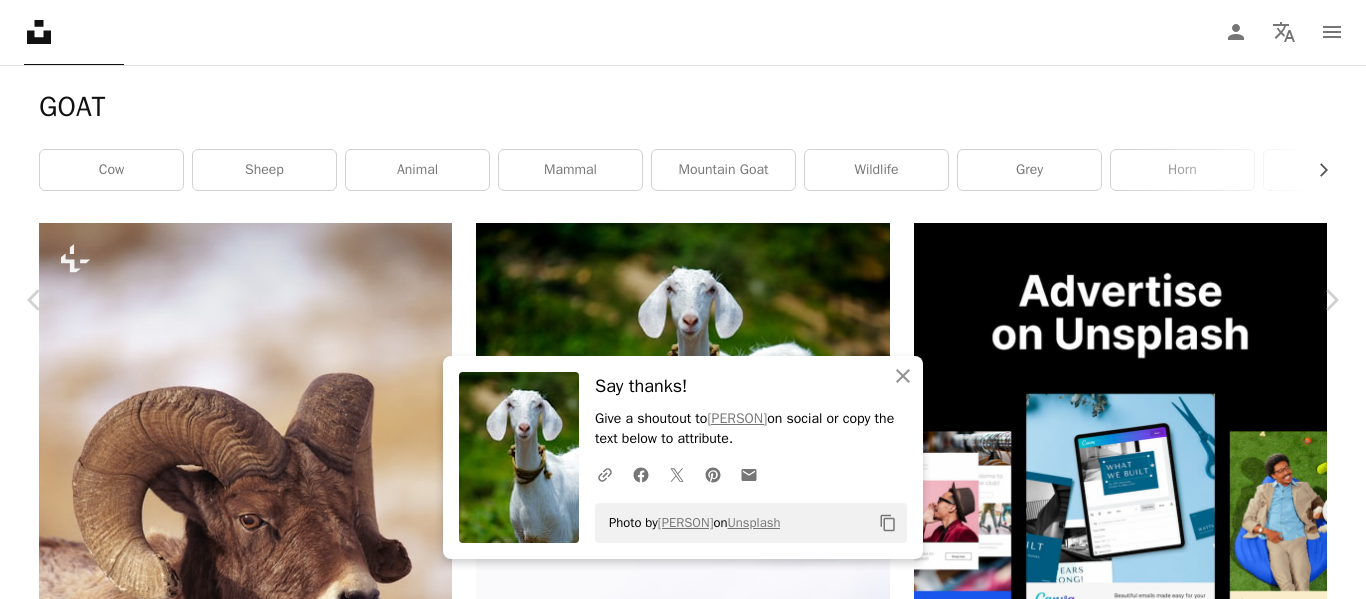 click on "A map marker [CITY], [COUNTRY] Calendar outlined Published on April 18, 2018 Camera Canon, EOS 700D Safety Free to use under the Unsplash License portrait animal outdoor green white grass field shadow pet goat cute sunlight outdoors bokeh rope looking domestic india kerala mammal Backgrounds Browse premium related images on iStock | Save 20% with code UNSPLASH20 View more on iStock ↗ Related images A heart A plus sign [PERSON] Arrow pointing down A heart A plus sign [PERSON] A heart A heart" at bounding box center [683, 4890] 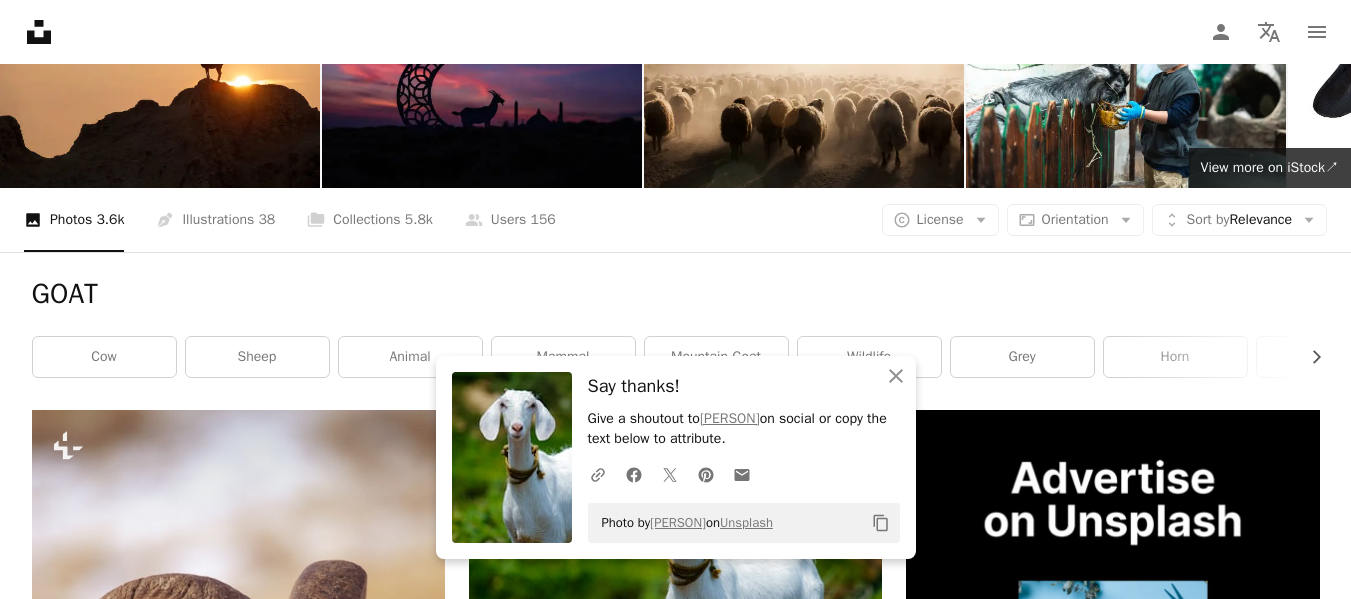 scroll, scrollTop: 0, scrollLeft: 0, axis: both 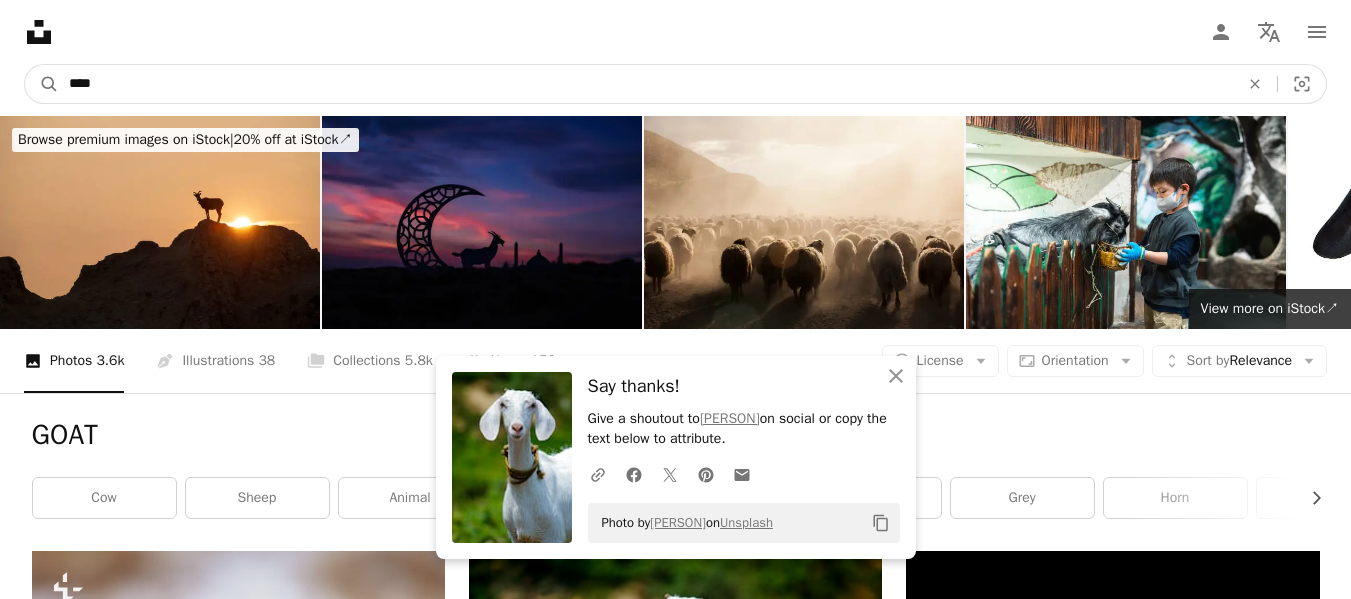 click on "****" at bounding box center (646, 84) 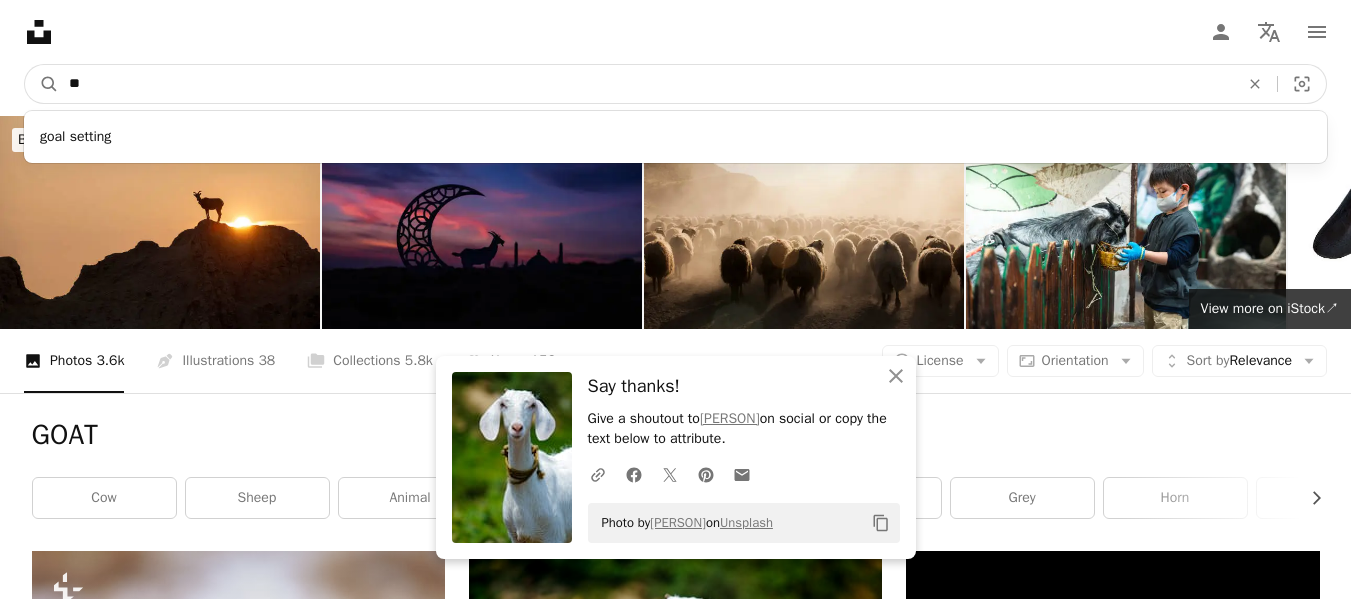 type on "*" 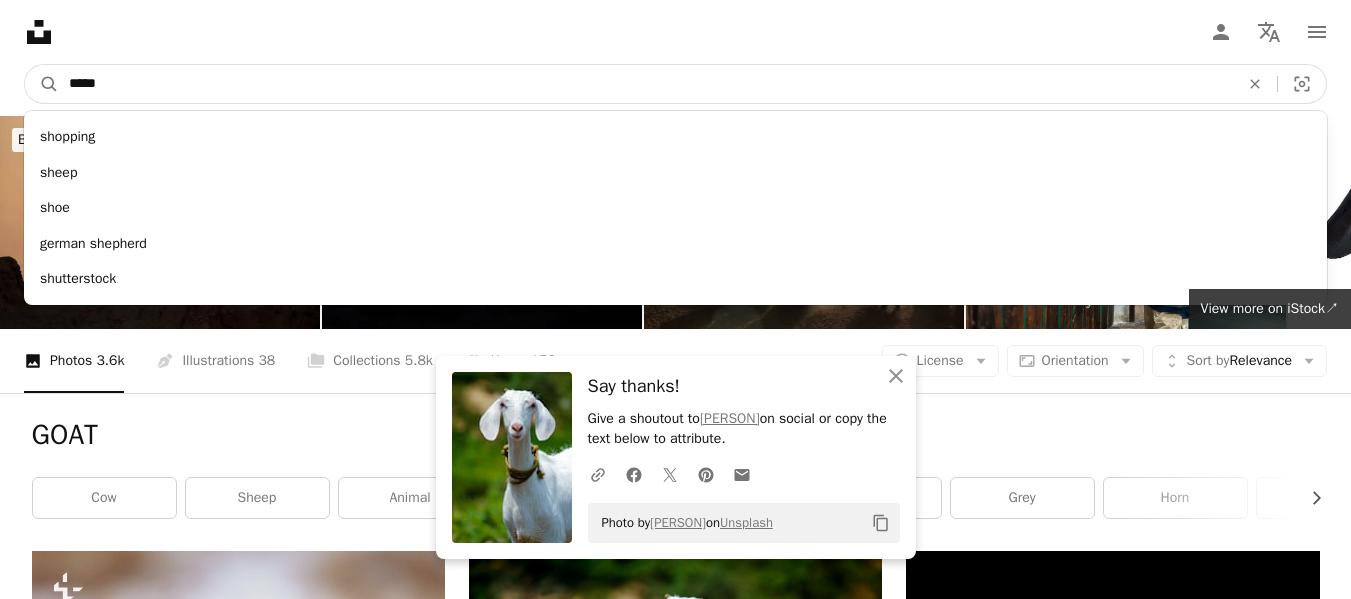 type on "*****" 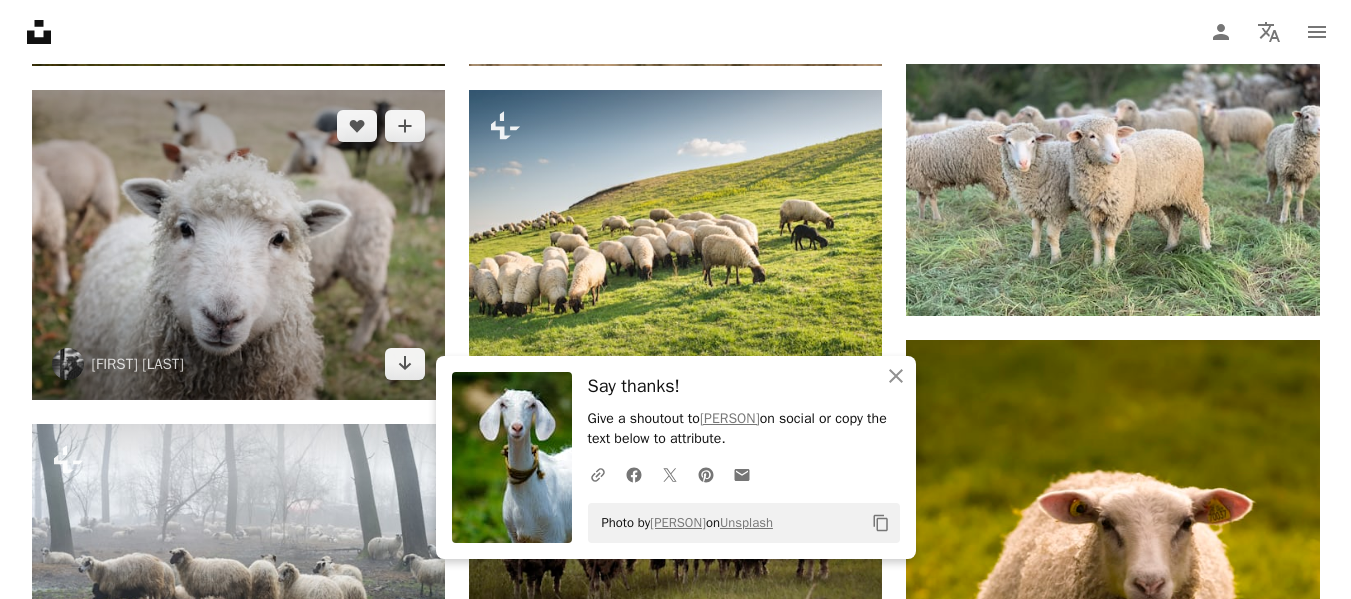 scroll, scrollTop: 1107, scrollLeft: 0, axis: vertical 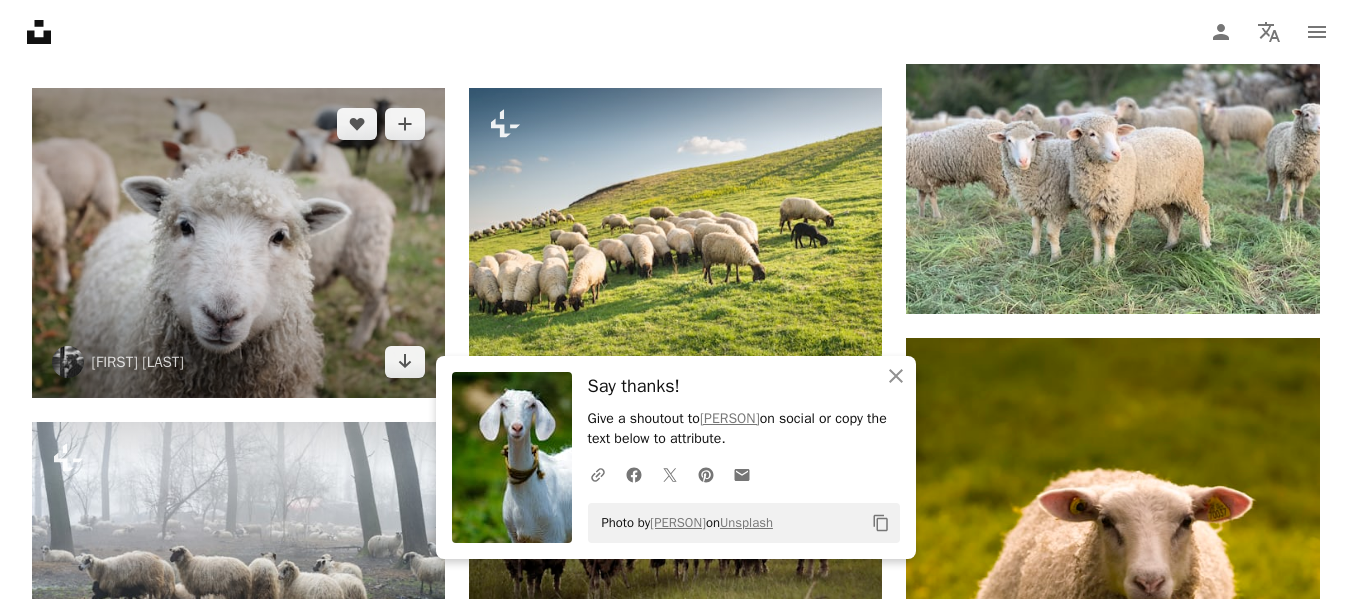 click at bounding box center (238, 243) 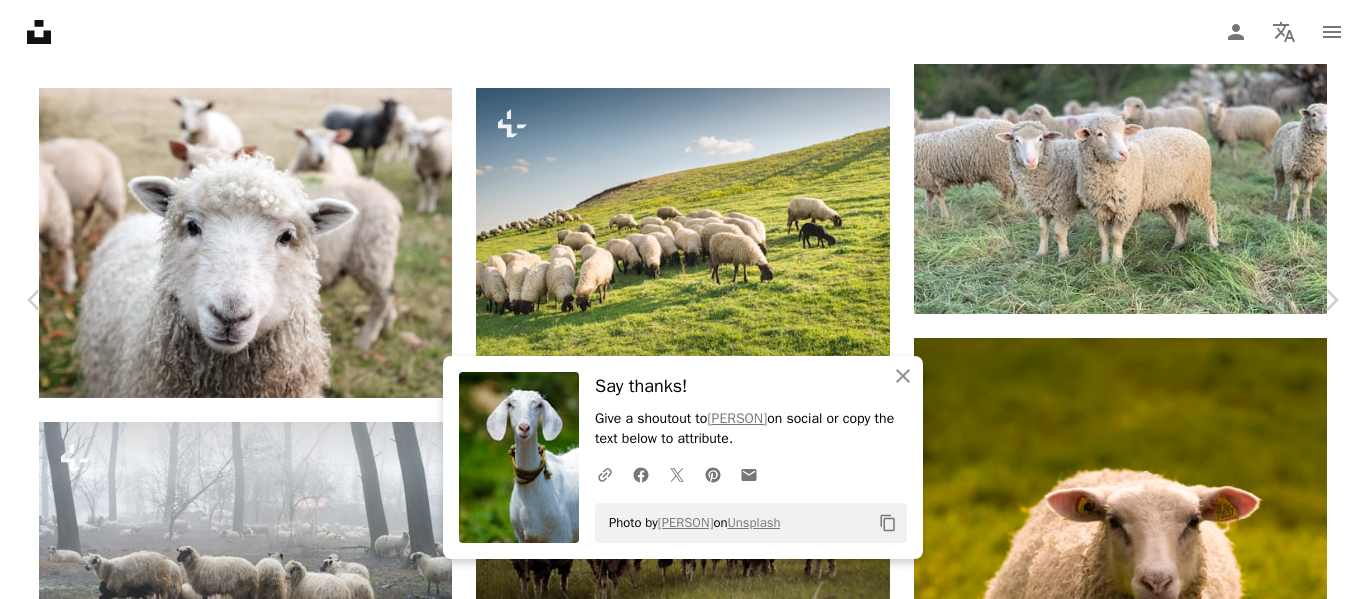 click on "Download free" at bounding box center [1167, 3765] 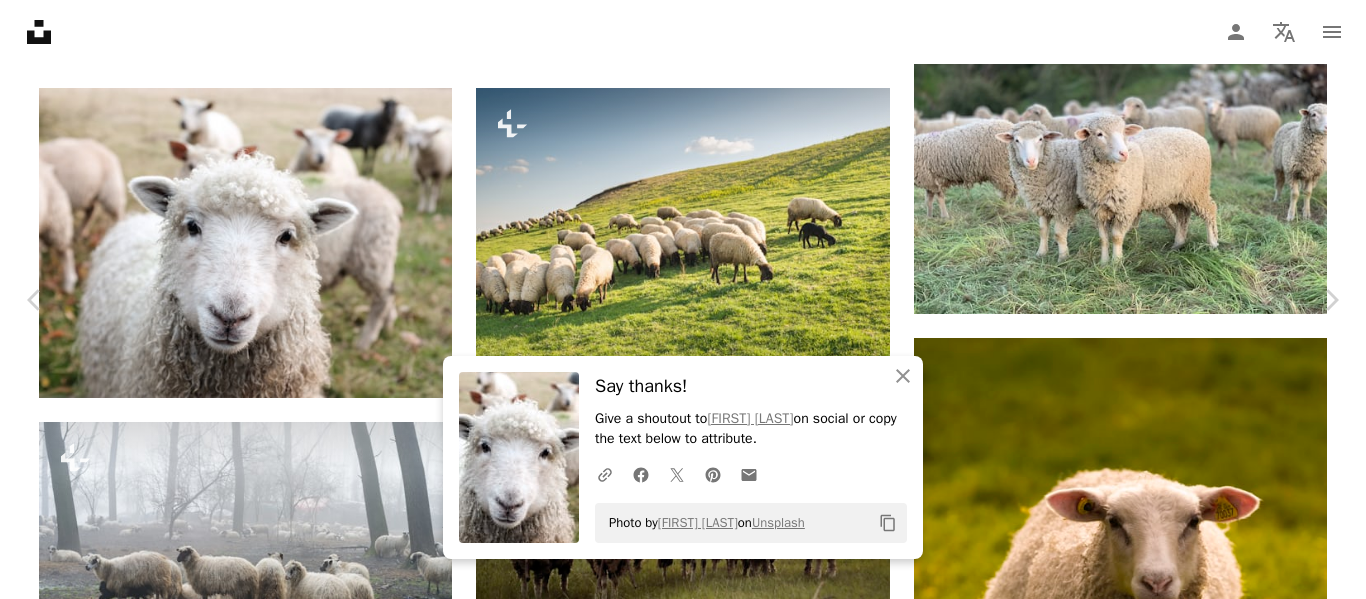 click on "Sam Carter samdc A heart A plus sign Download free Chevron down" at bounding box center (675, 3765) 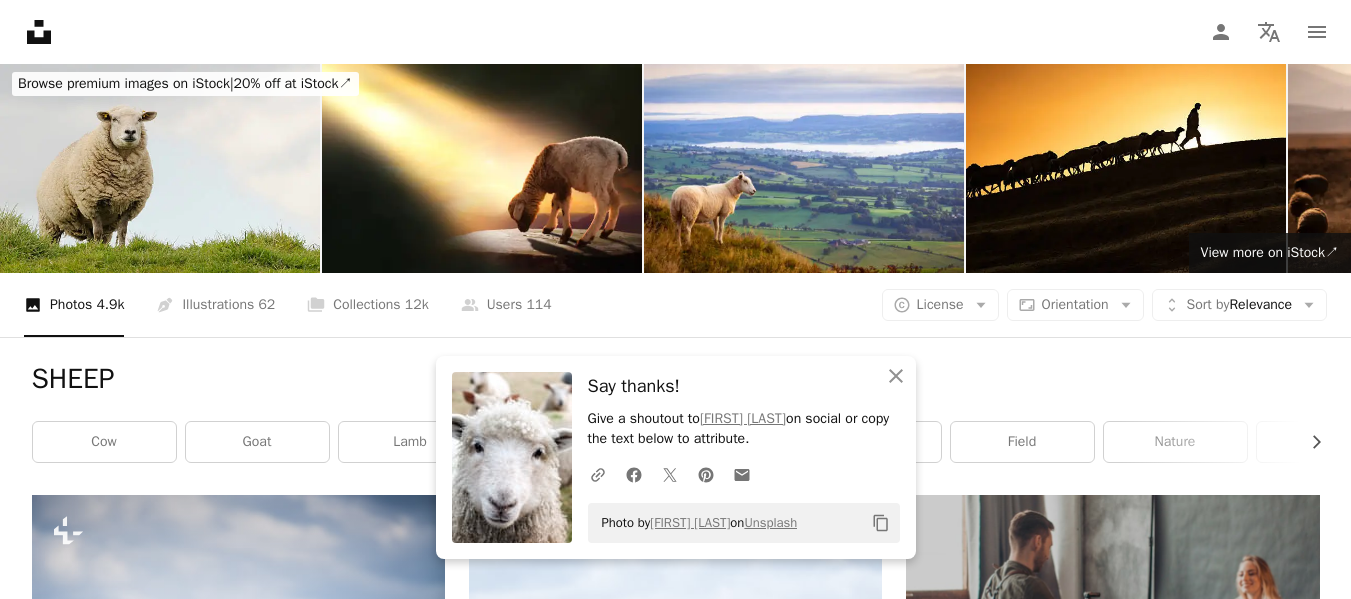 scroll, scrollTop: 0, scrollLeft: 0, axis: both 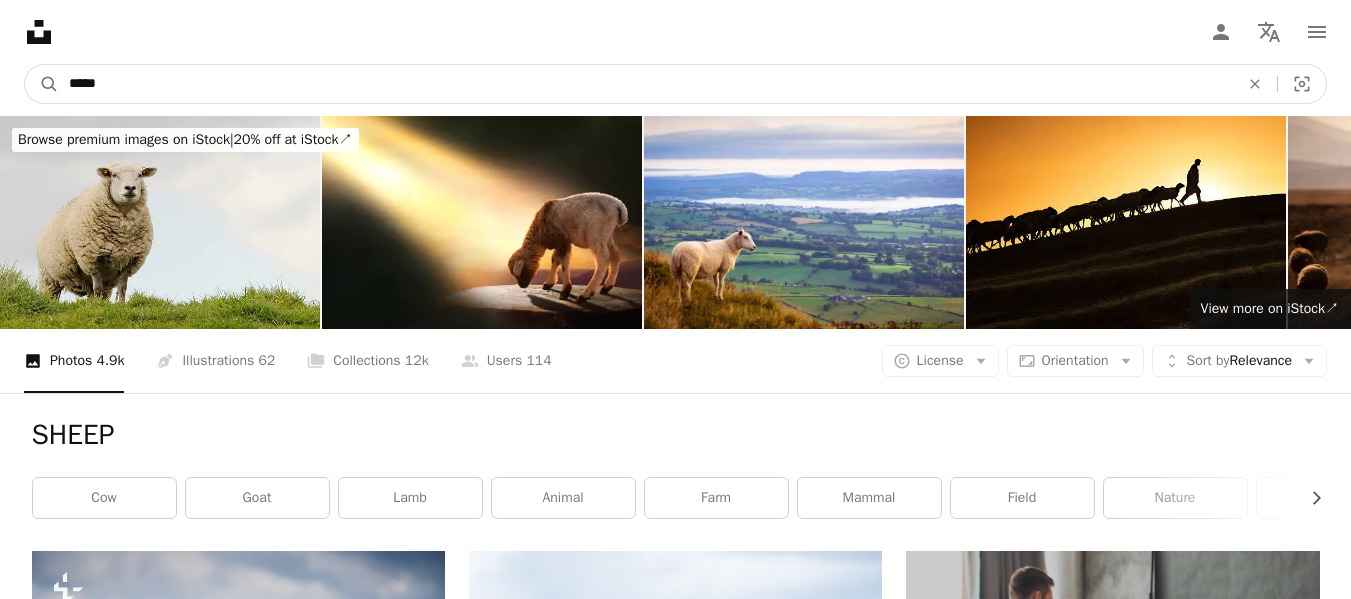 click on "*****" at bounding box center [646, 84] 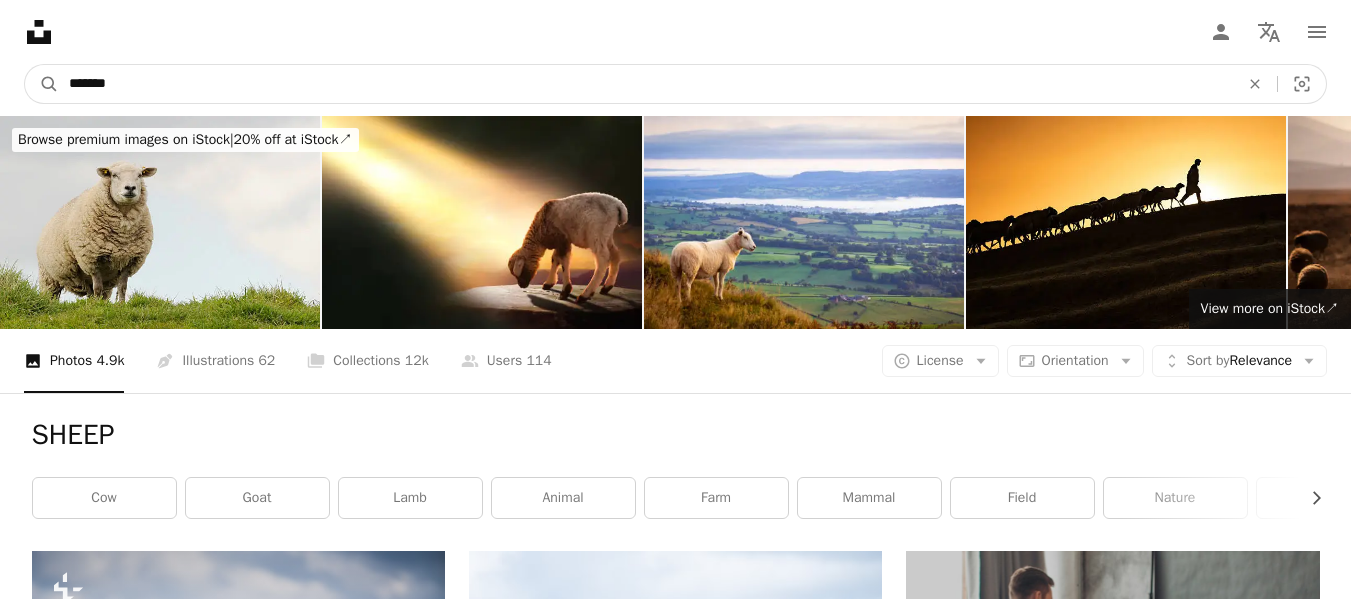 type on "*******" 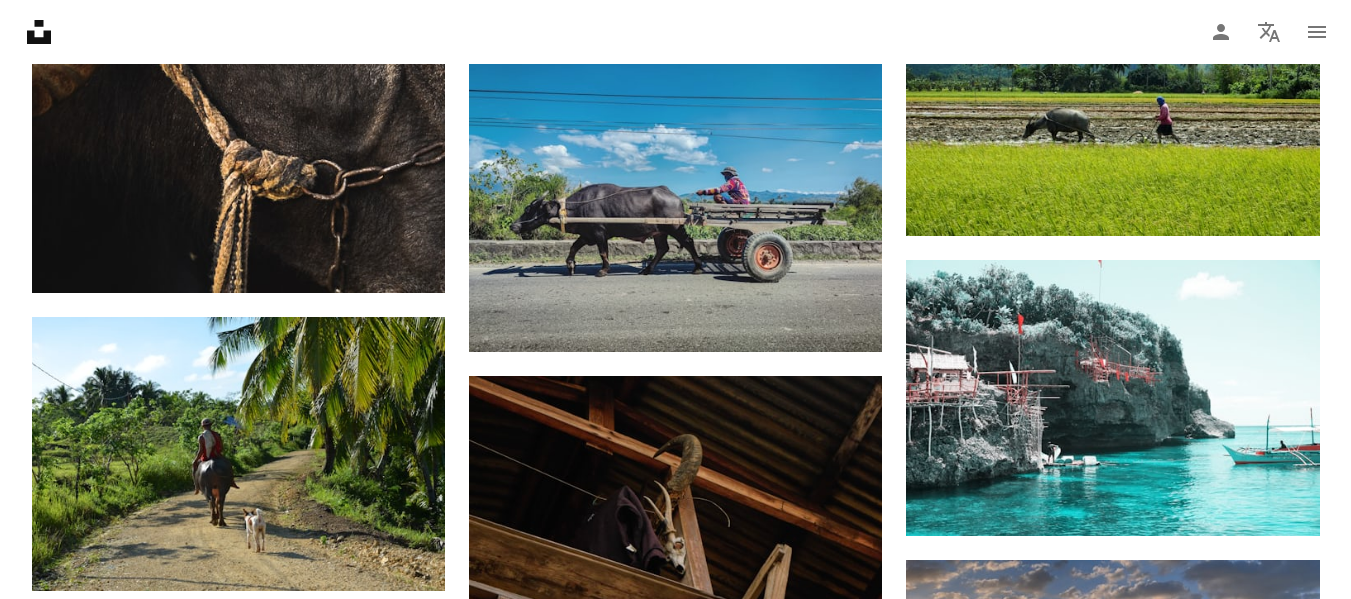 scroll, scrollTop: 1093, scrollLeft: 0, axis: vertical 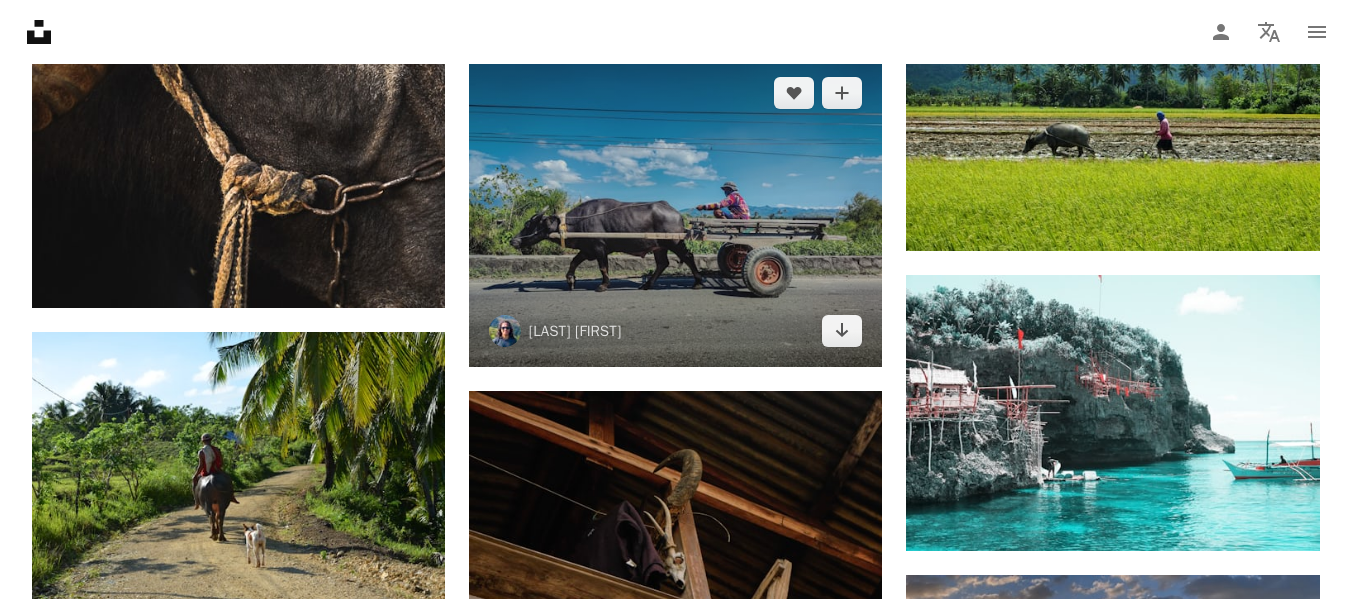 click at bounding box center [675, 212] 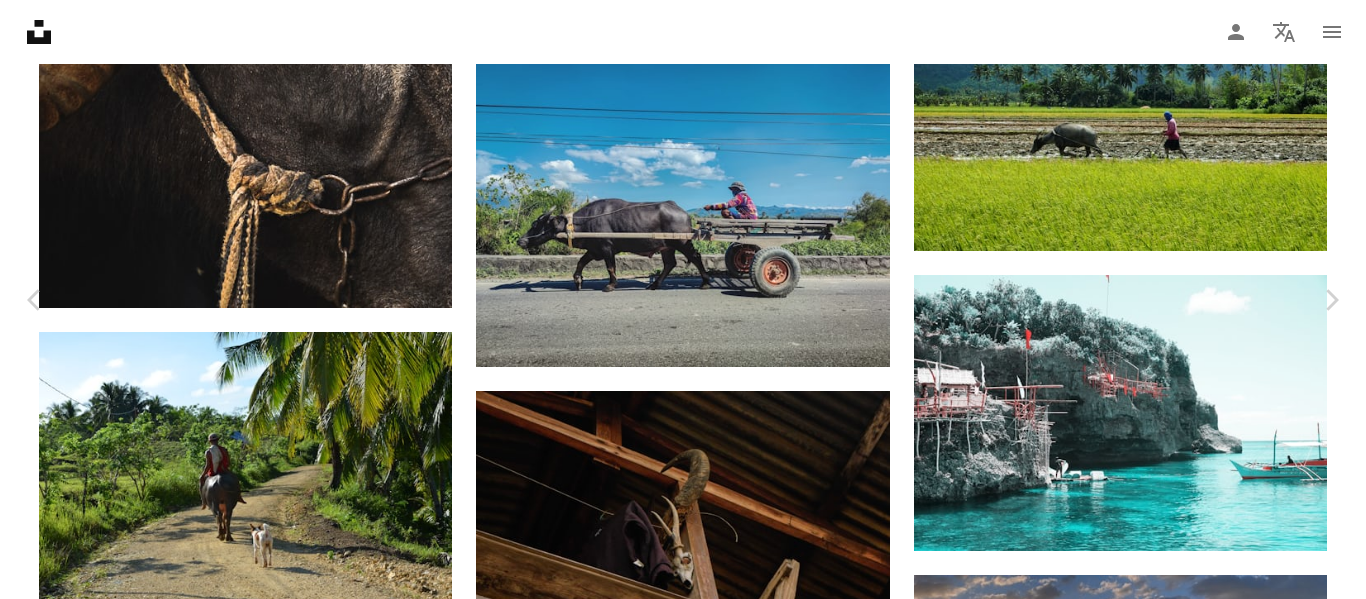 click on "Download free" at bounding box center (1167, 3289) 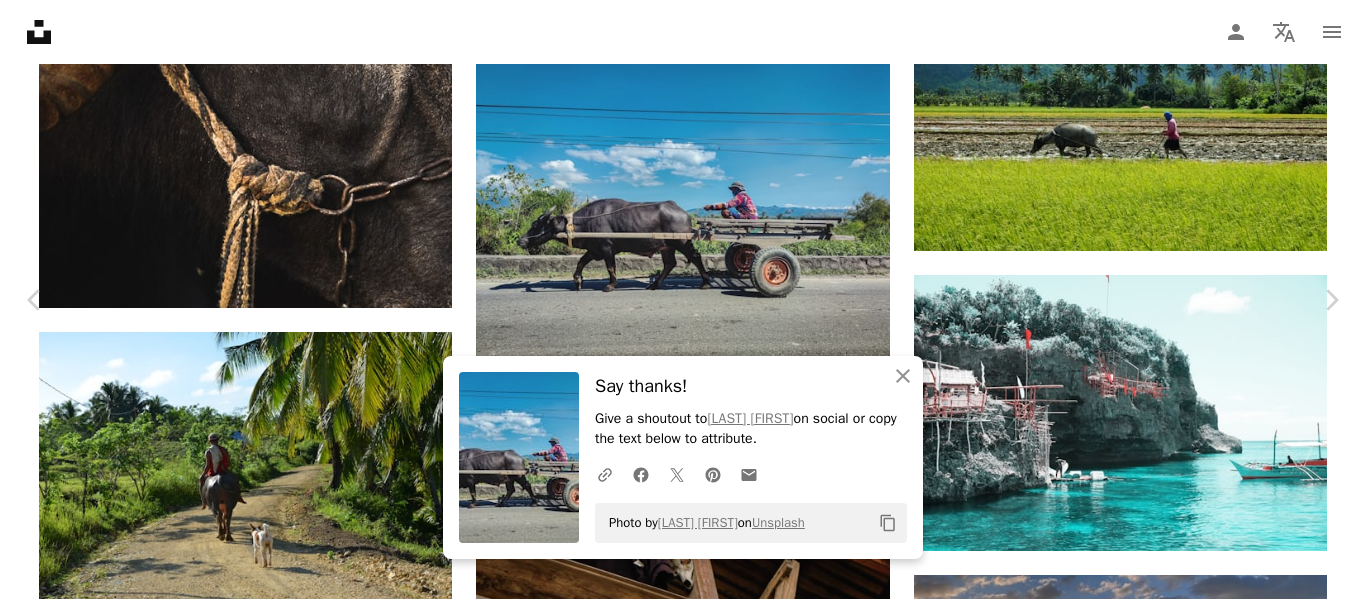 click on "Chevron left Chevron right An X shape Close Say thanks! Give a shoutout to  louwel nicolas  on social or copy the text below to attribute. A URL sharing icon (chains) Facebook icon X (formerly Twitter) icon Pinterest icon An envelope Photo by  louwel nicolas  on  Unsplash
Copy content louwel nicolas nicolaslouwel A heart A plus sign Download free Chevron down Zoom in Views 124,789 Downloads 1,357 A forward-right arrow Share Info icon Info More Actions kalabaw lang ang tumatanda."
(only carabao gets old) A map marker Bongabon, Nueva Ecija, [COUNTRY] Calendar outlined Published on  March 29, 2021 Safety Free to use under the  Unsplash License animals working [COUNTRY] farm animals province carabao human animal blue horse field vehicle transportation outdoors machine cattle mammal wheel bull tire Backgrounds Browse premium related images on iStock  |  Save 20% with code UNSPLASH20 View more on iStock  ↗ Related images A heart A plus sign Viraj Ariyawansha Arrow pointing down A heart For" at bounding box center (683, 3541) 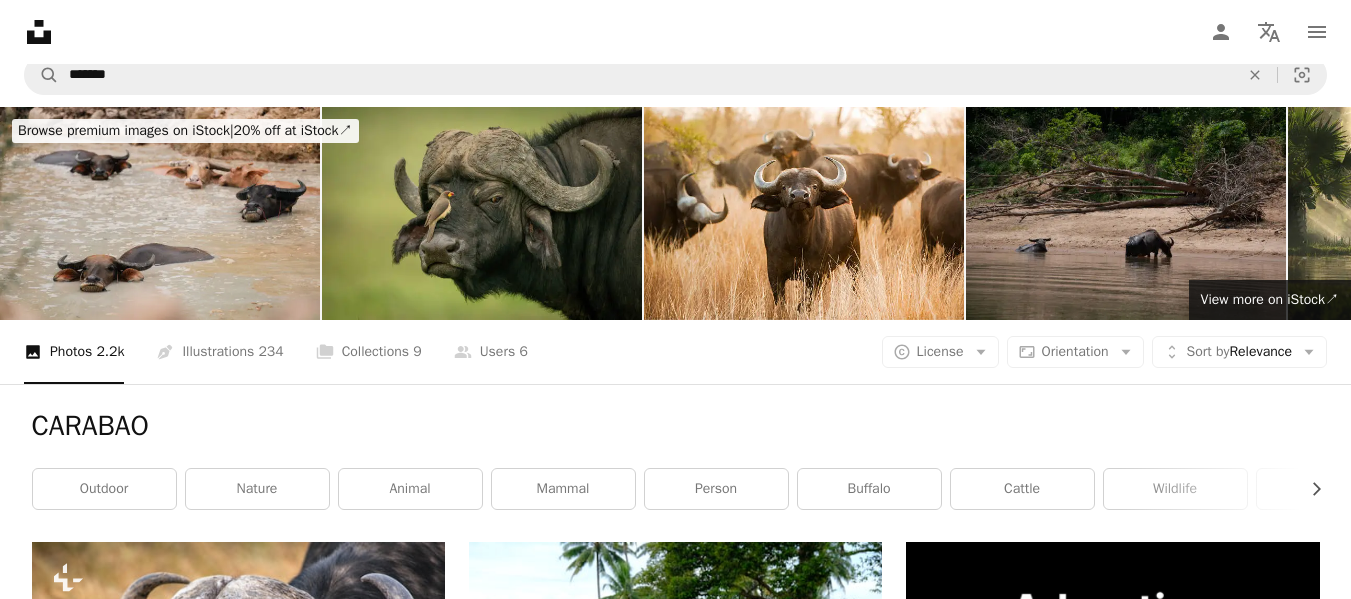 scroll, scrollTop: 0, scrollLeft: 0, axis: both 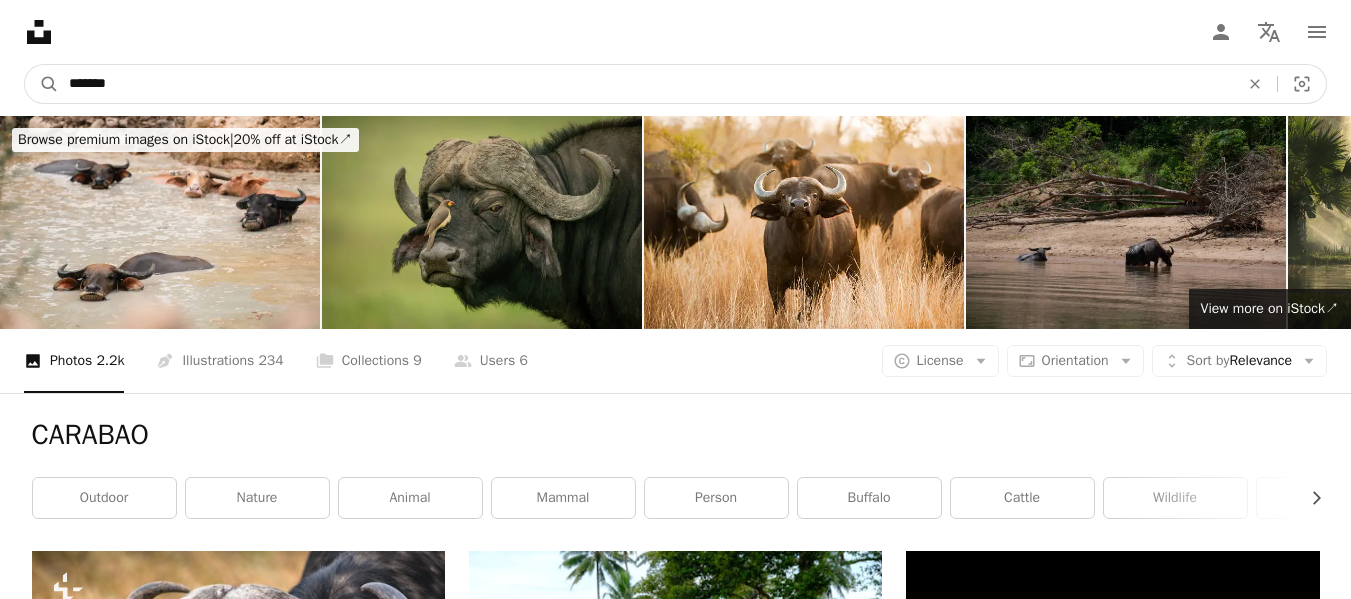 click on "*******" at bounding box center [646, 84] 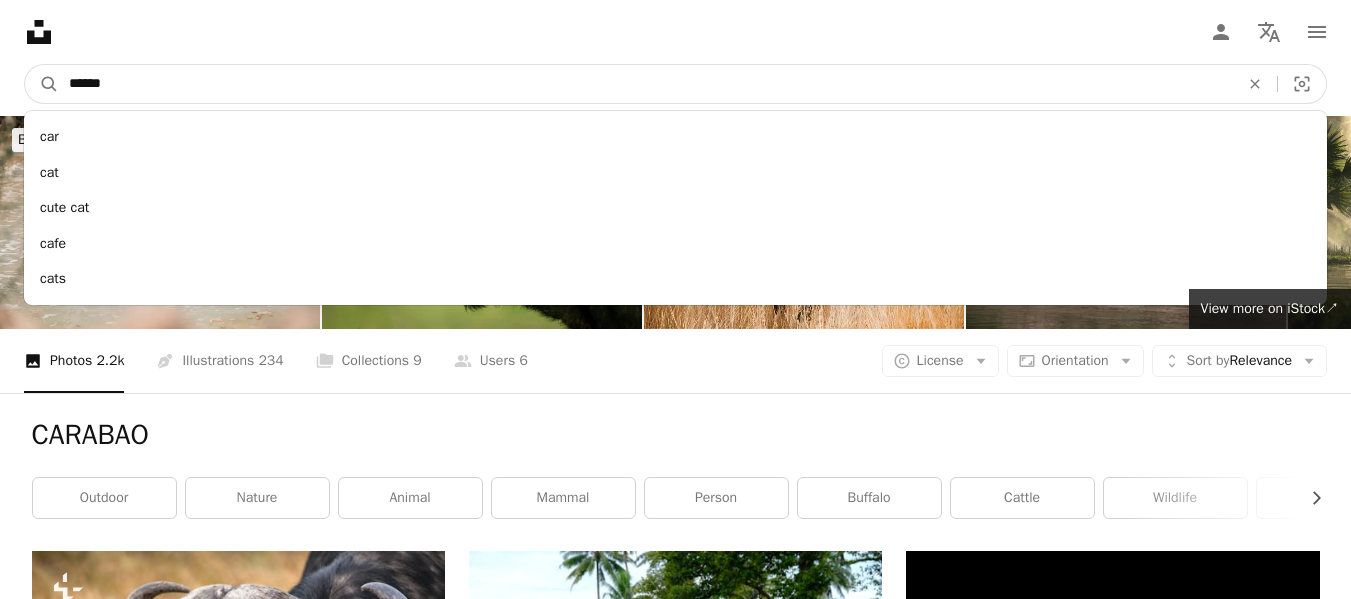 type on "******" 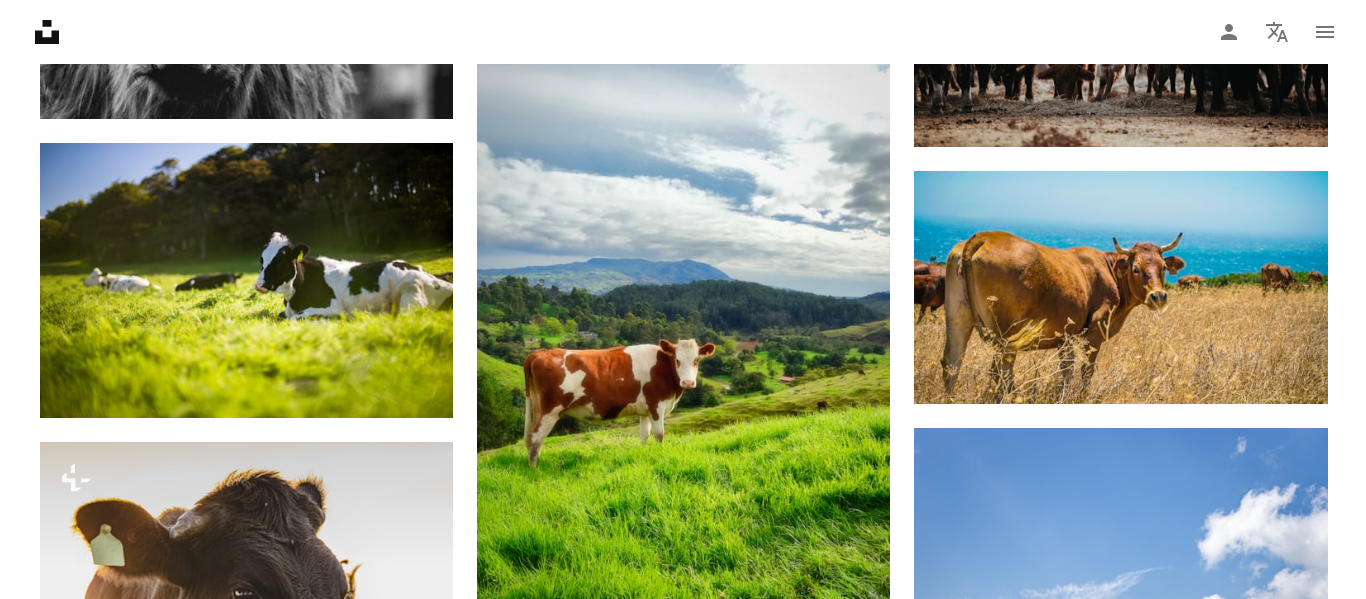scroll, scrollTop: 4896, scrollLeft: 0, axis: vertical 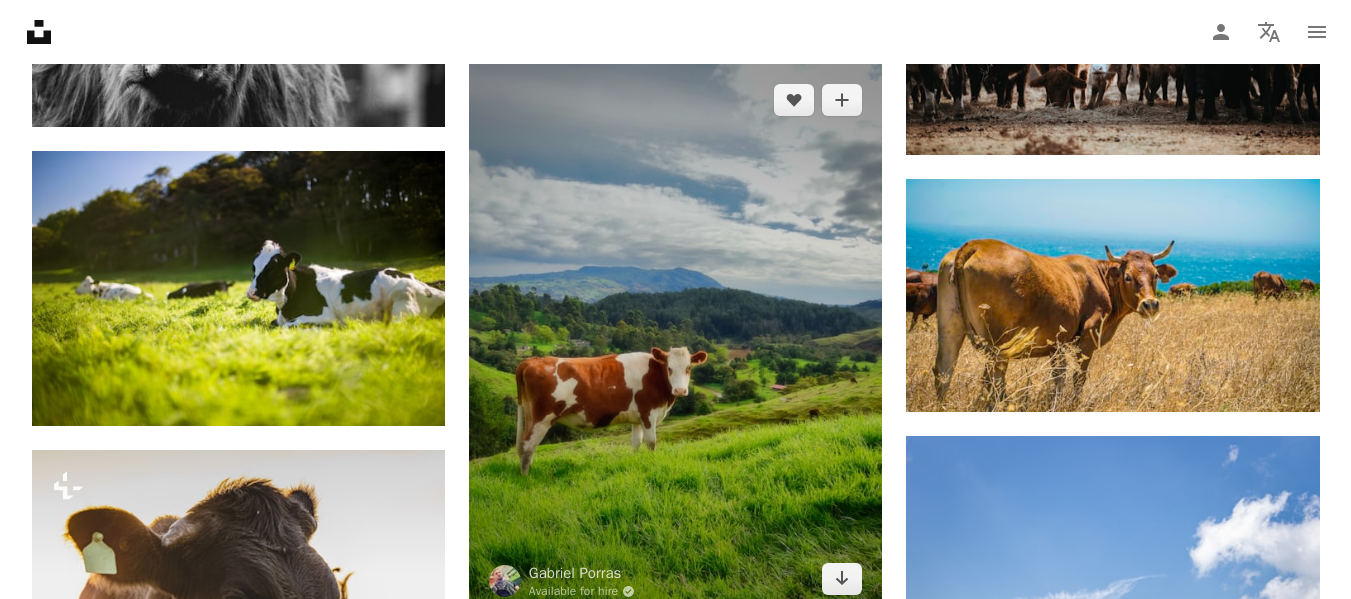 click at bounding box center (675, 339) 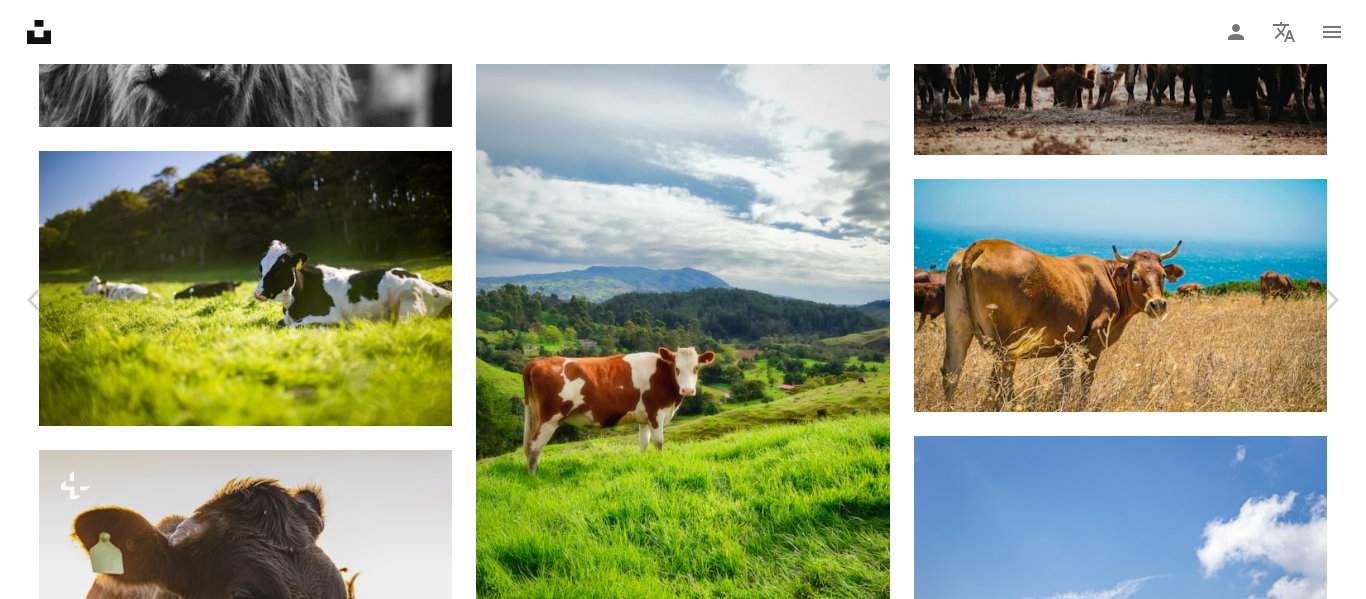 scroll, scrollTop: 240, scrollLeft: 0, axis: vertical 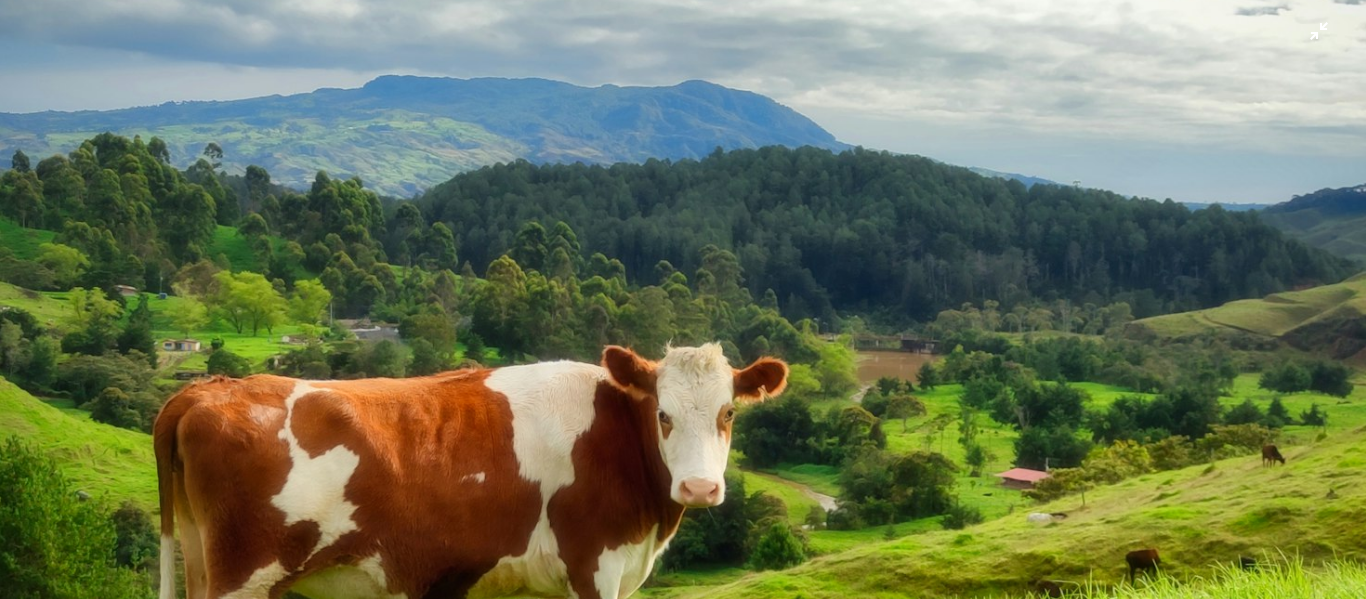 click at bounding box center (683, 319) 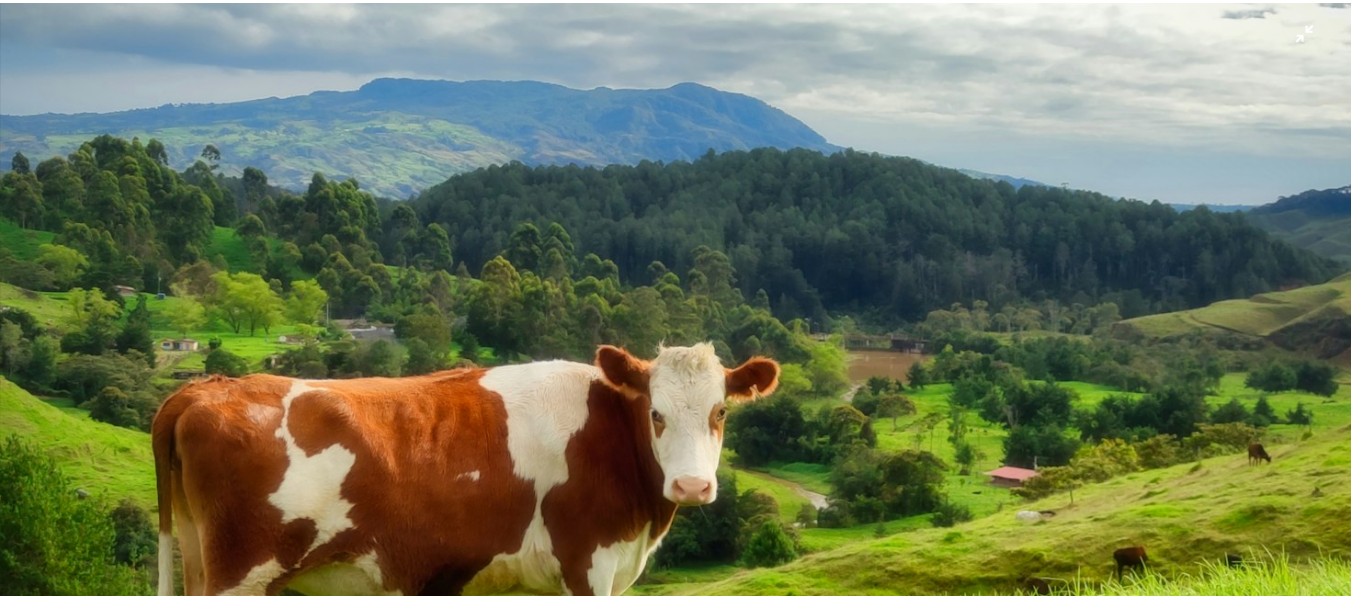 scroll, scrollTop: 88, scrollLeft: 0, axis: vertical 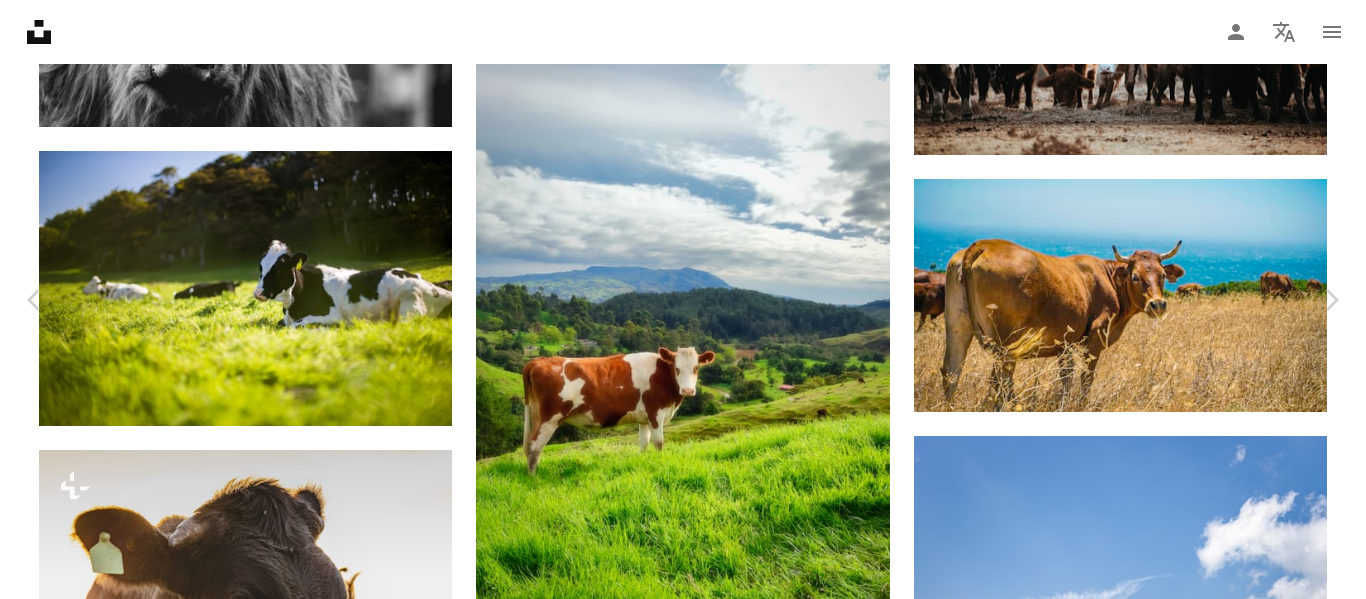 click on "Chevron left Chevron right Gabriel Porras Available for hire A checkmark inside of a circle A heart A plus sign Download free Chevron down Zoom in Views 2,077,515 Downloads 28,917 A forward-right arrow Share Info icon Info More Actions A map marker Don Matías, [STATE], [COUNTRY] Calendar outlined Published on  April 11, 2021 Camera --,  Safety Free to use under the  Unsplash License background travel animal outdoor green color farm agriculture cow beautiful cattle tourism [COUNTRY] mammal landmark [STATE] field outdoors countryside grassland Public domain images Browse premium related images on iStock  |  Save 20% with code UNSPLASH20 View more on iStock  ↗ Related images A heart A plus sign Imam febi Satria Arrow pointing down Plus sign for Unsplash+ A heart A plus sign Spenser Sembrat For  Unsplash+ A lock Download A heart A plus sign Nidal Shbeeb Arrow pointing down A heart A plus sign Roberto motoi Arrow pointing down Plus sign for Unsplash+ A heart A plus sign Getty Images For  Unsplash+" at bounding box center [683, 5752] 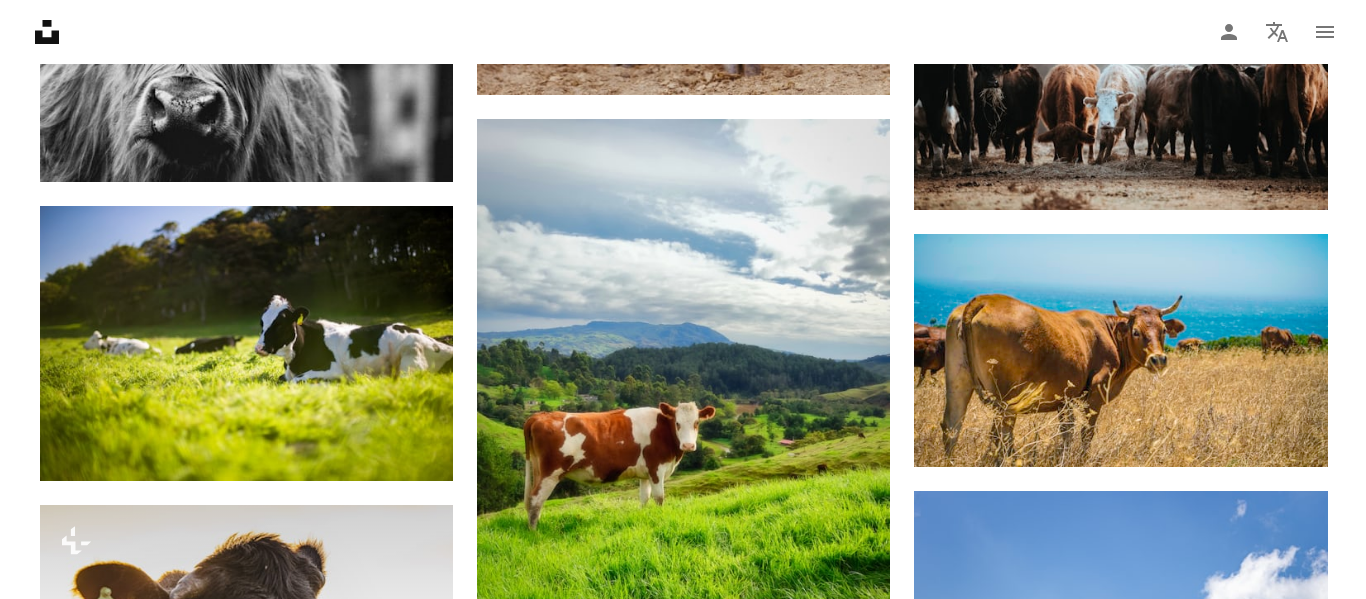scroll, scrollTop: 4969, scrollLeft: 0, axis: vertical 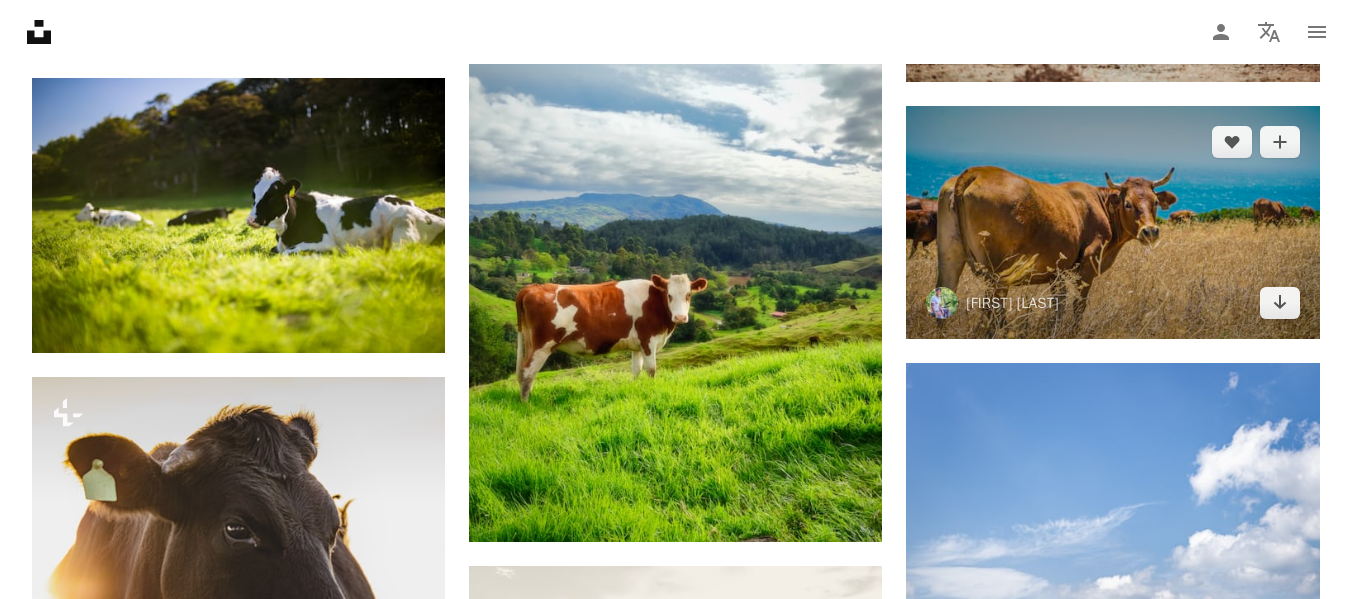 click at bounding box center (1112, 222) 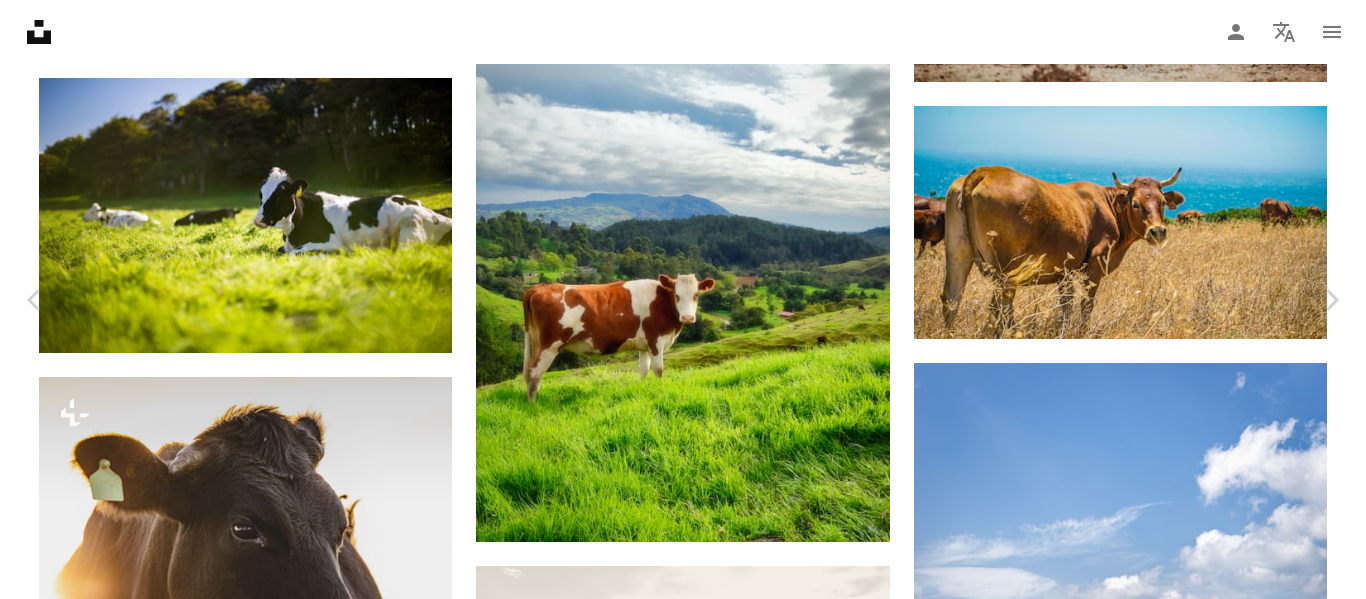 click on "Download free" at bounding box center (1167, 5427) 